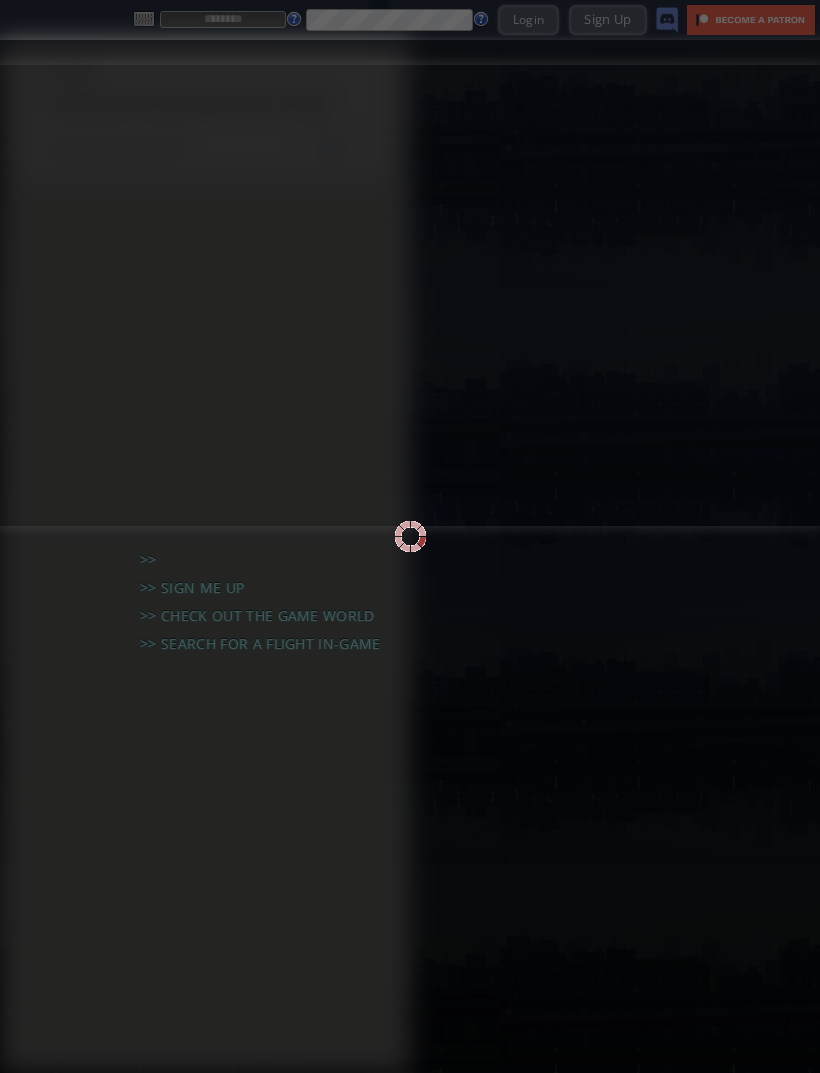click at bounding box center [410, 536] 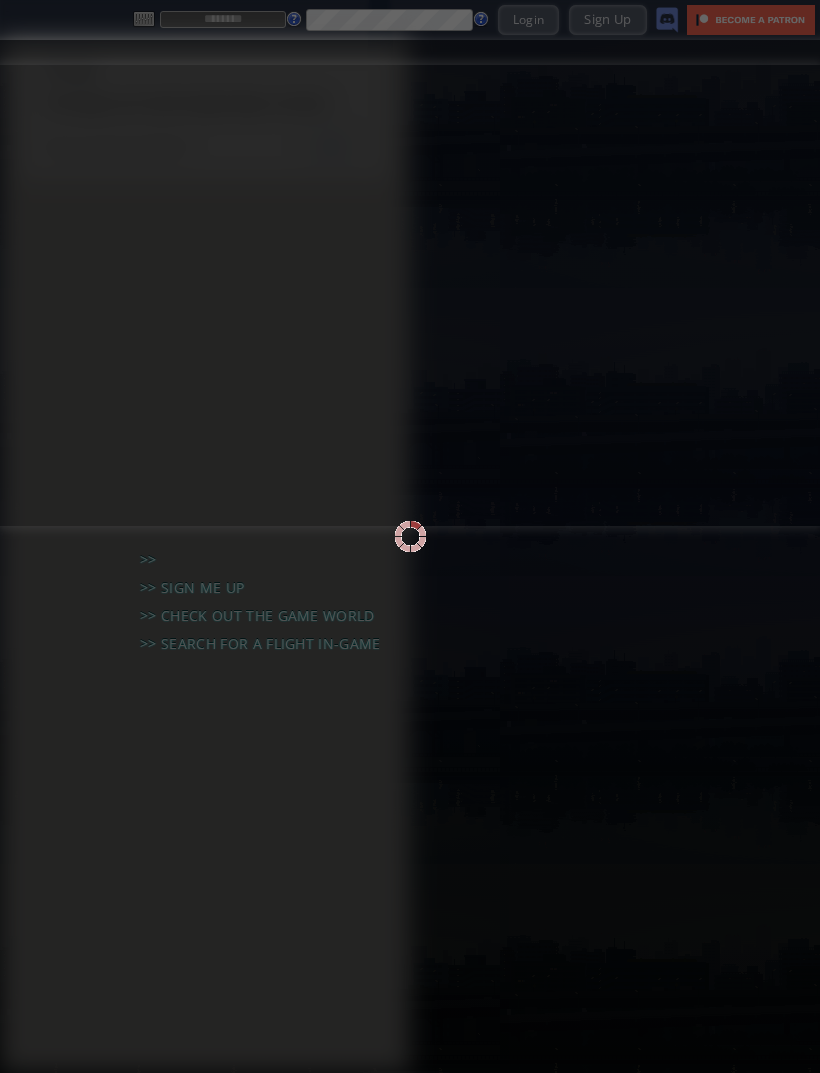 scroll, scrollTop: 0, scrollLeft: 0, axis: both 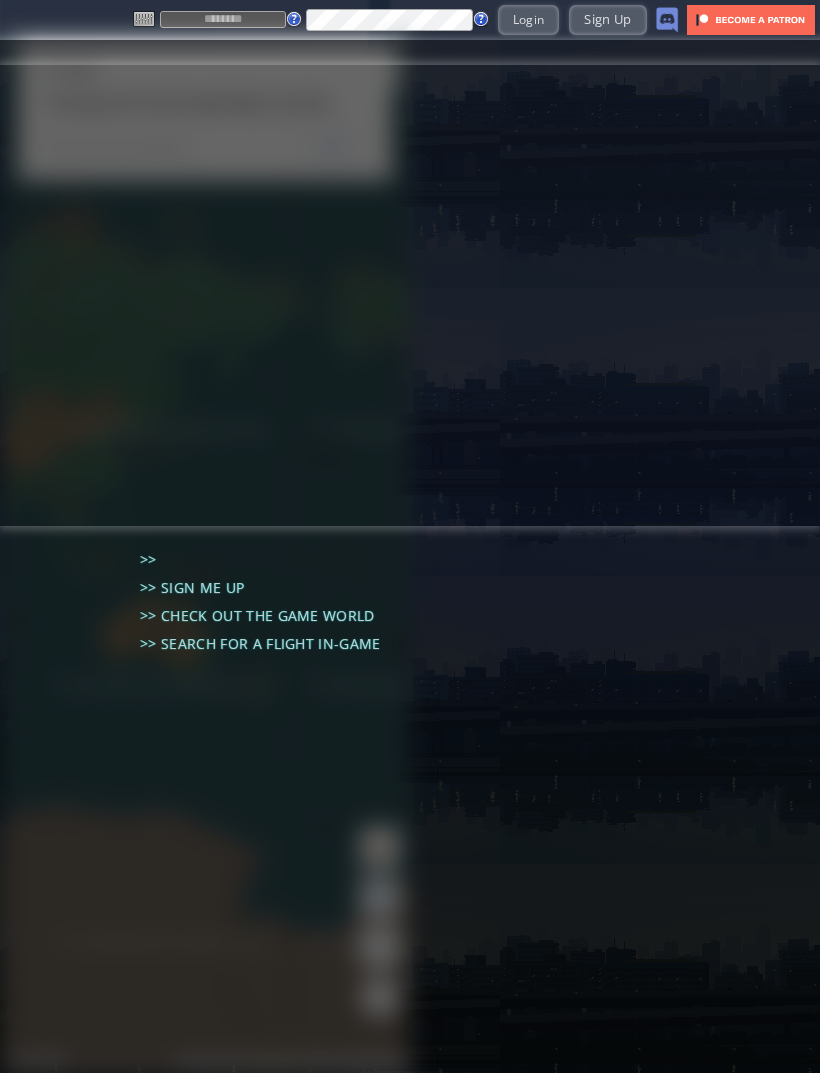 click at bounding box center [223, 19] 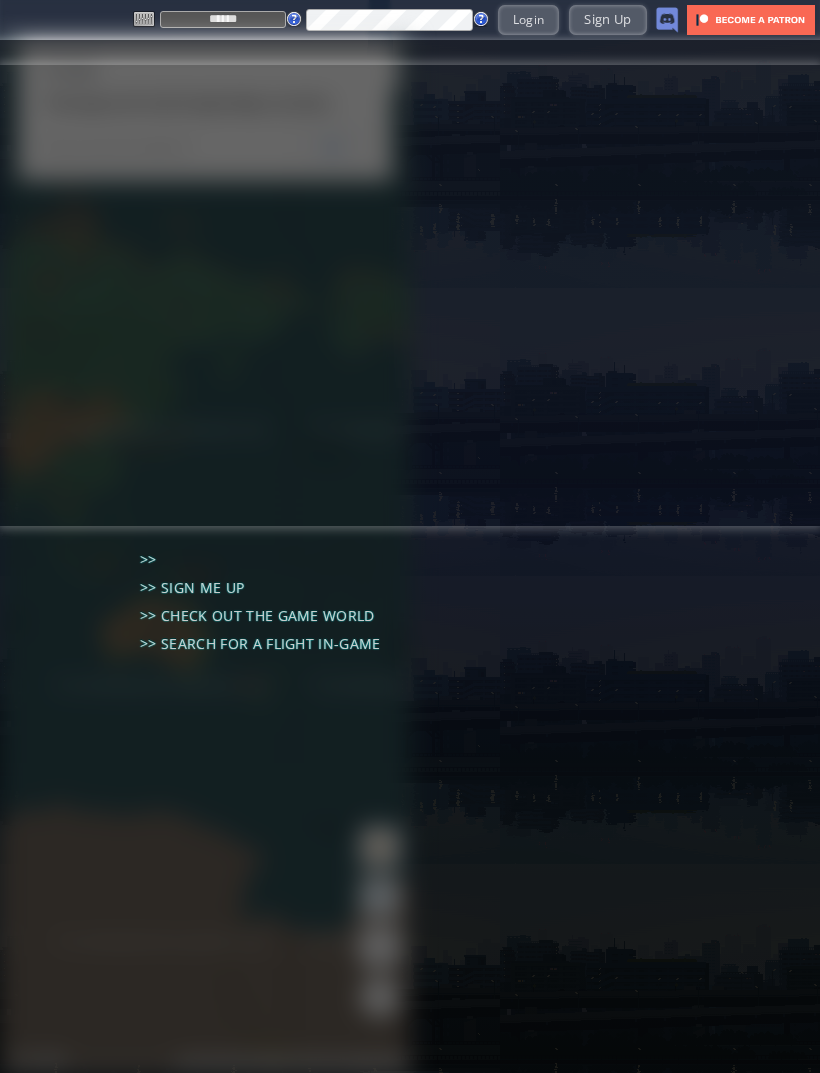 click on "Login" at bounding box center (529, 19) 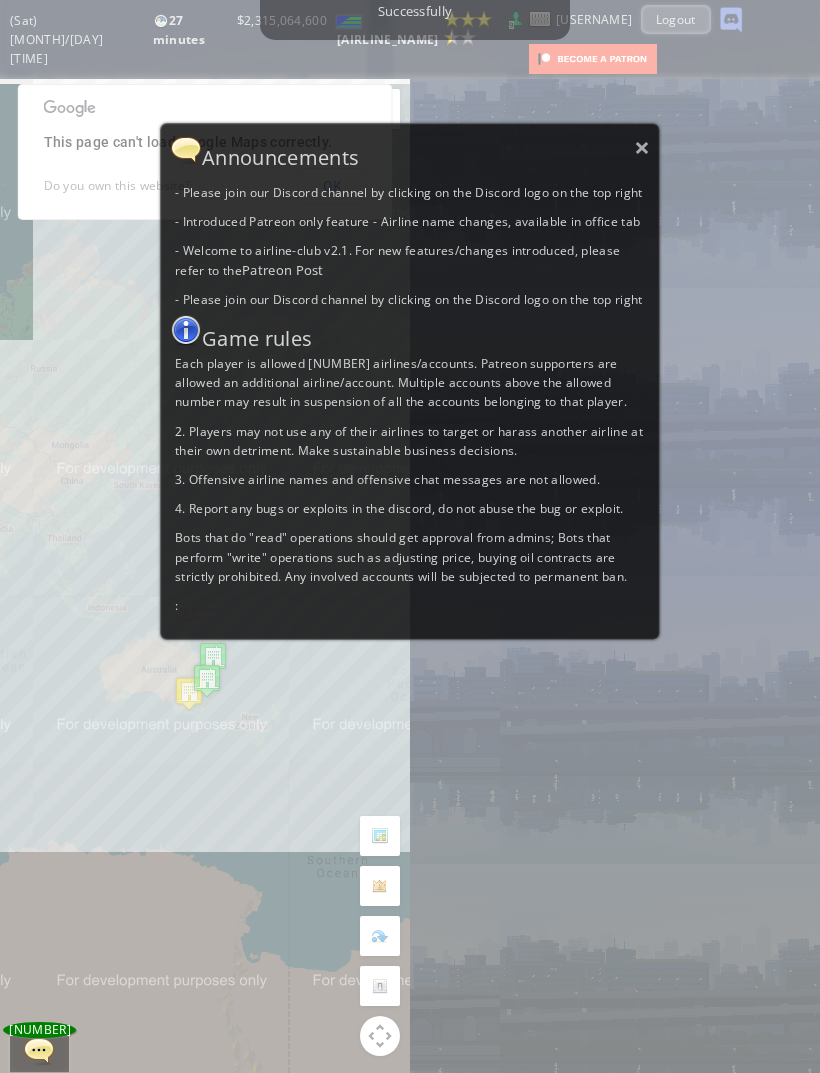 click on "×" at bounding box center (642, 147) 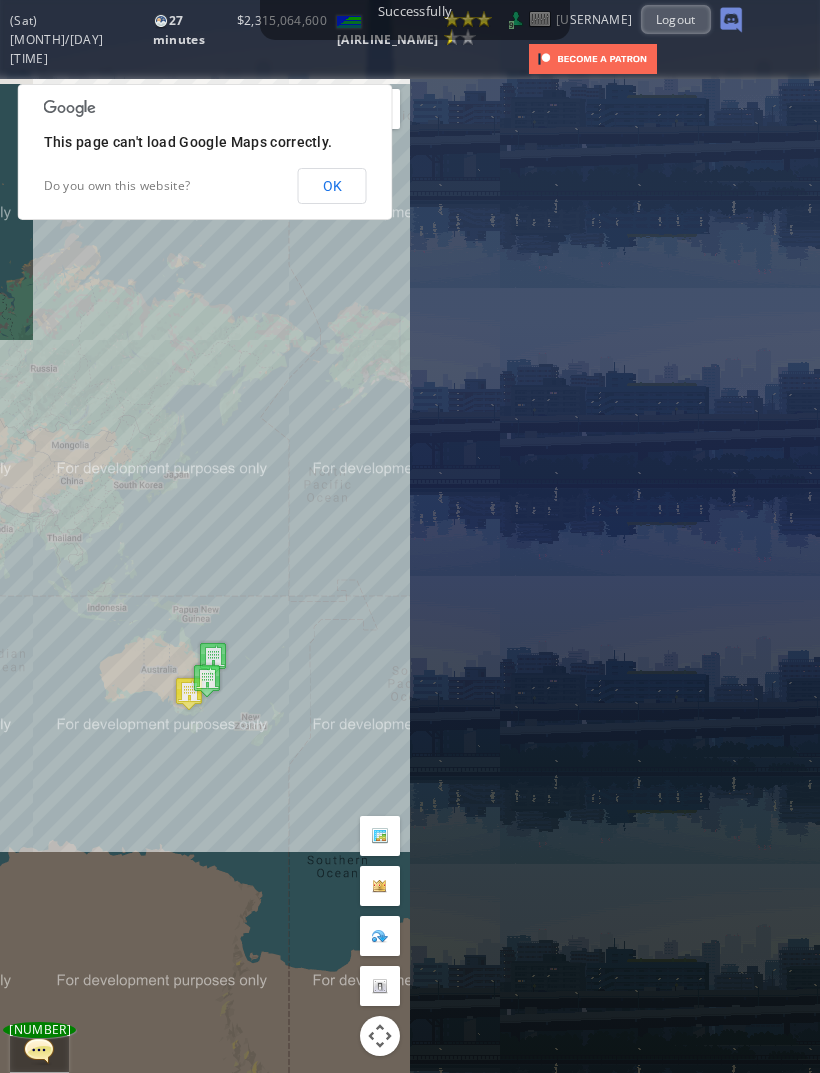 click on "OK" at bounding box center (332, 186) 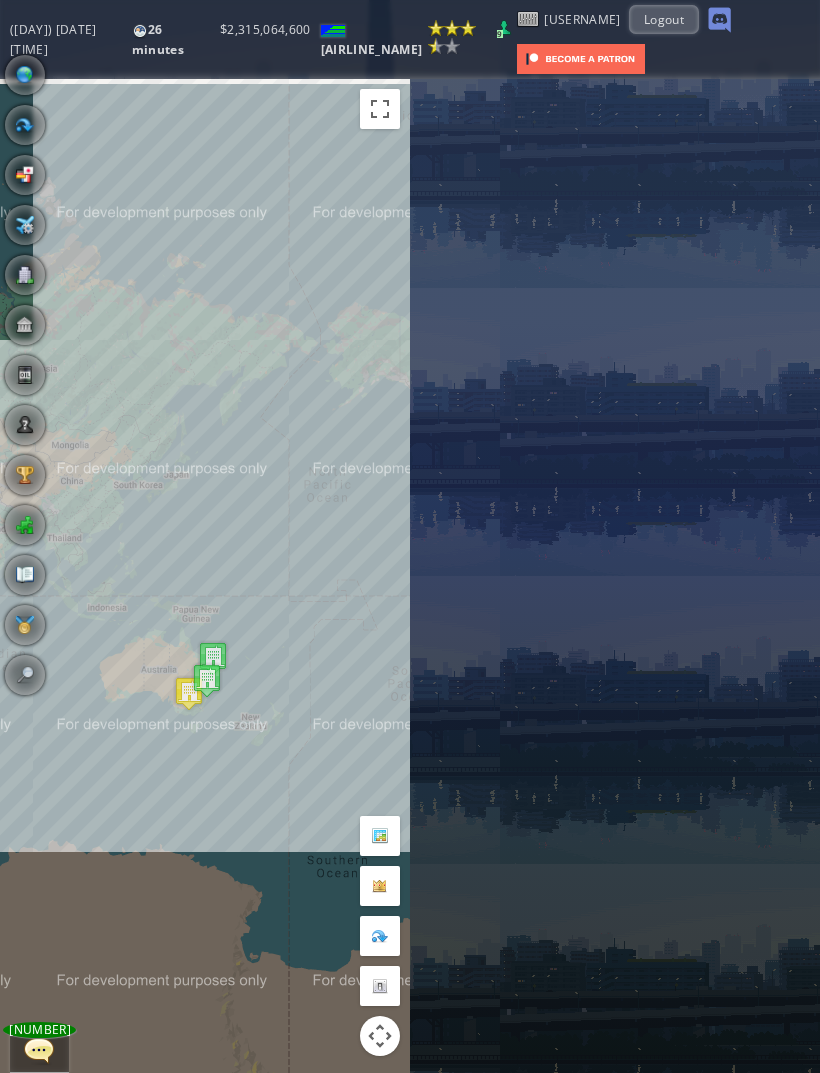click at bounding box center [25, 225] 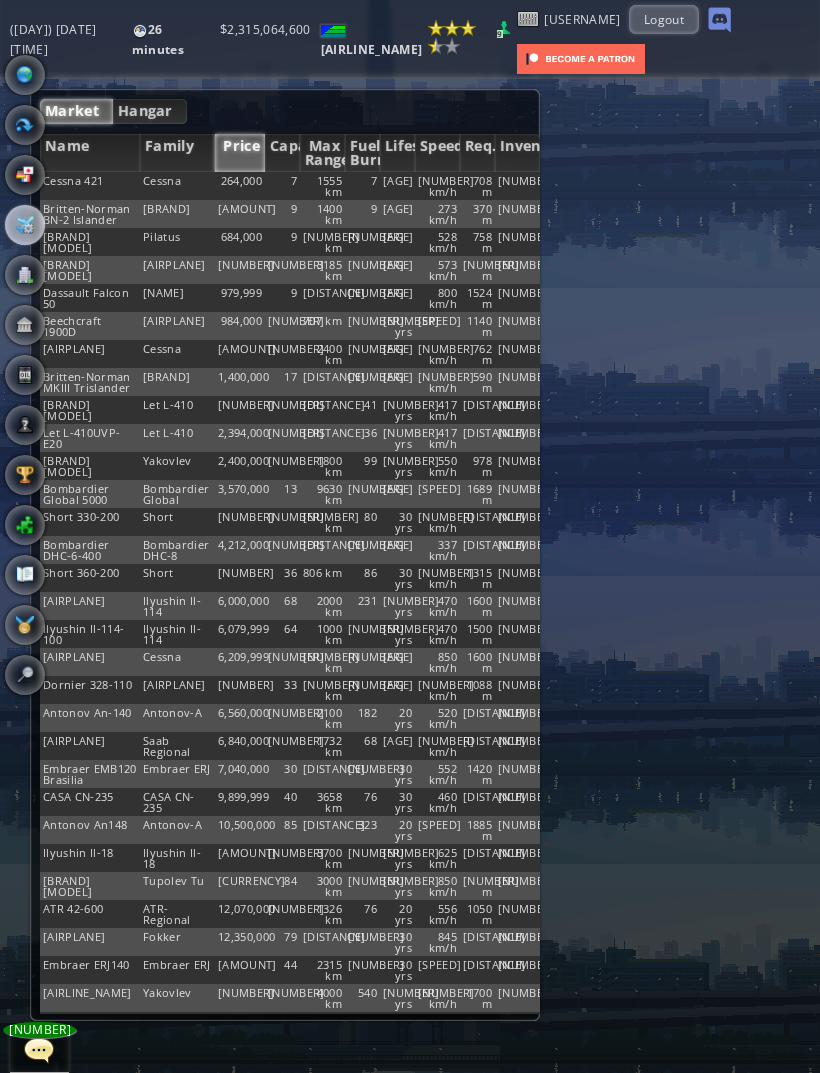 click on "Hangar" at bounding box center (150, 111) 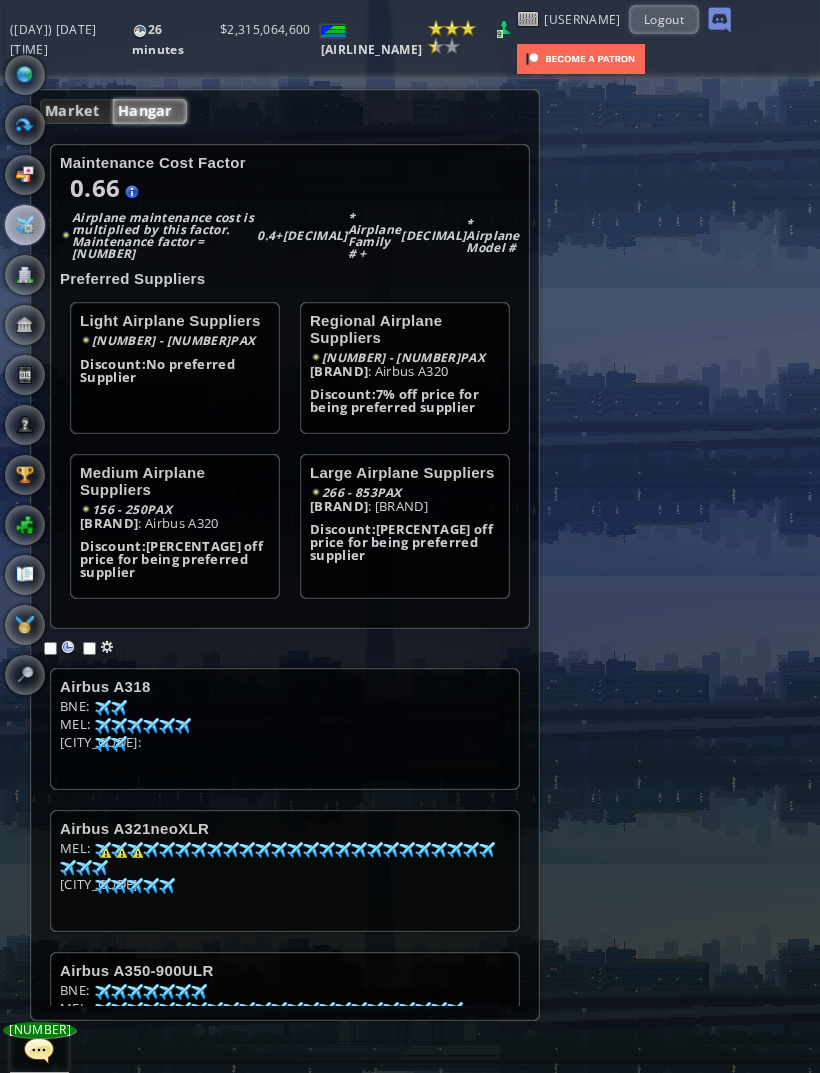click on "Hangar" at bounding box center (150, 111) 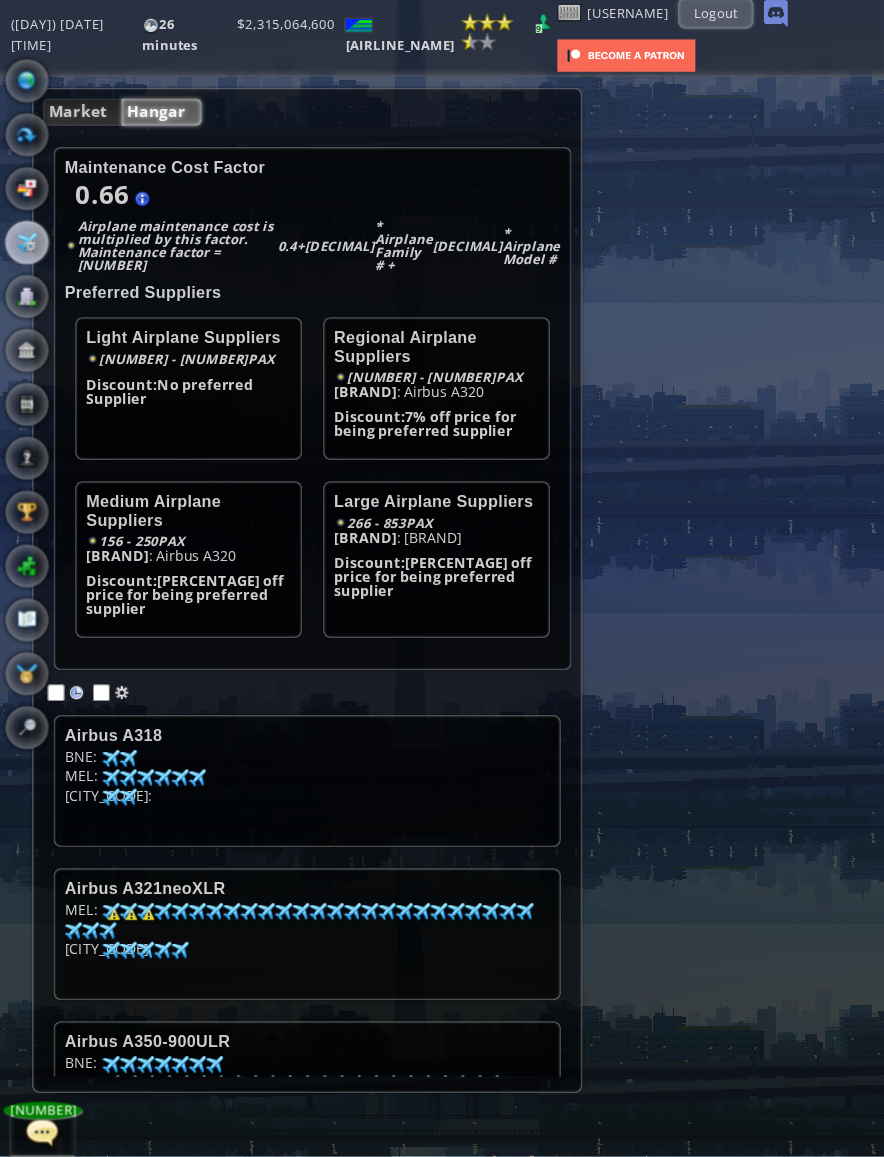 scroll, scrollTop: 9, scrollLeft: 0, axis: vertical 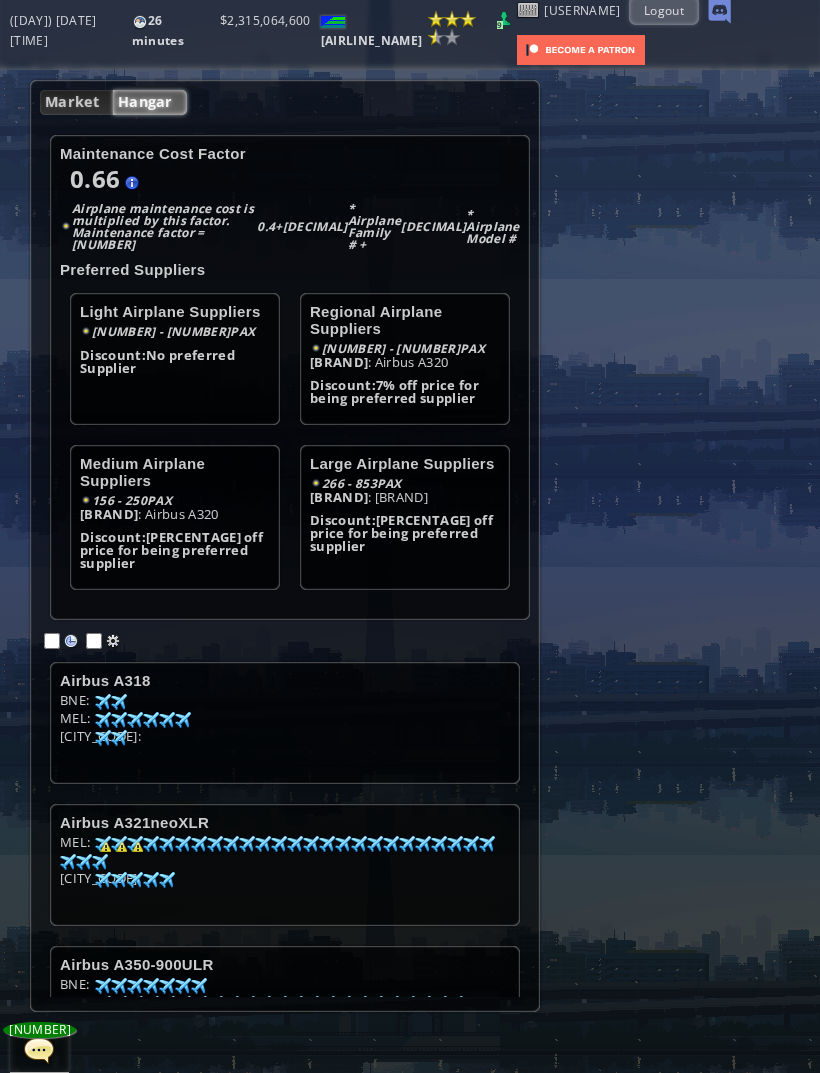 click at bounding box center (103, 702) 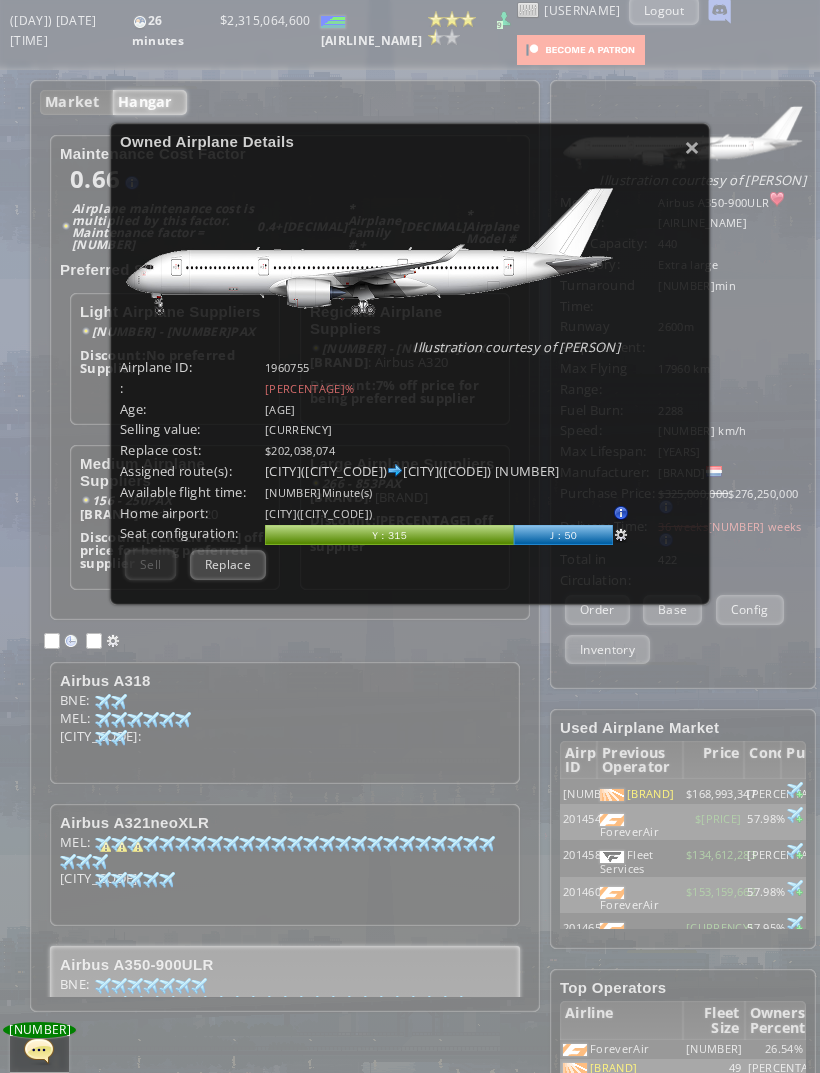 click on "Replace" at bounding box center (228, 564) 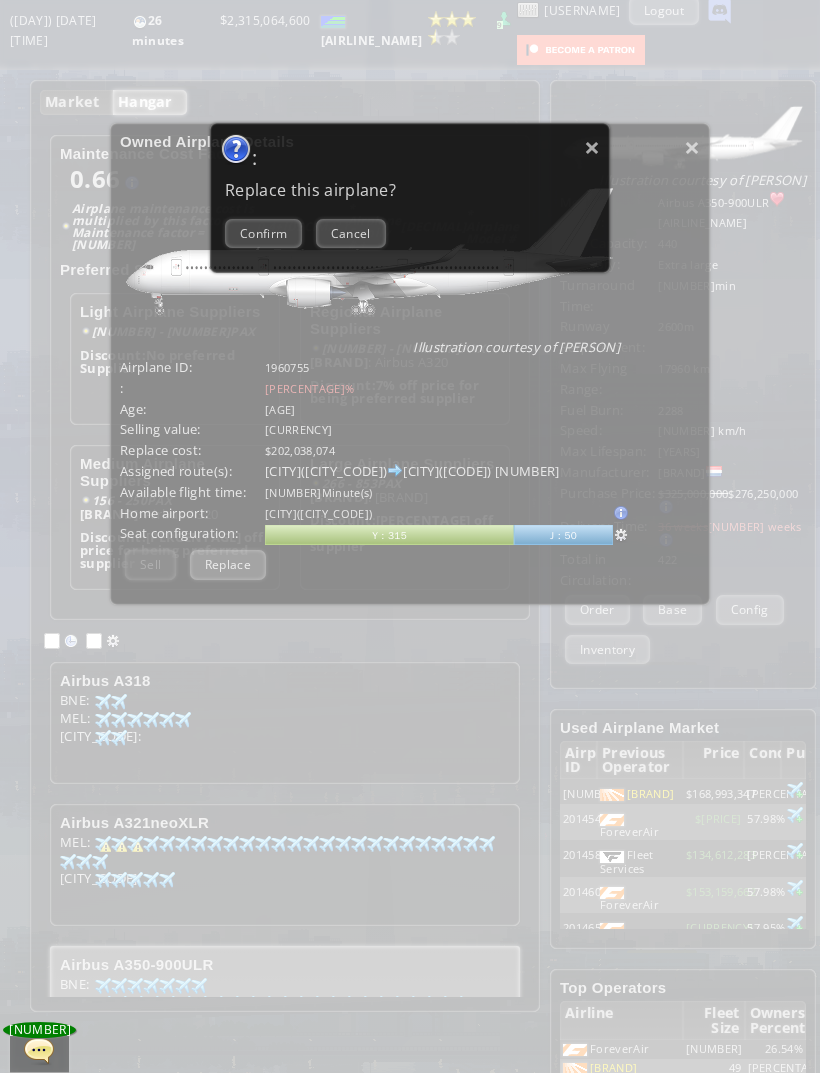 click on "Confirm" at bounding box center [263, 233] 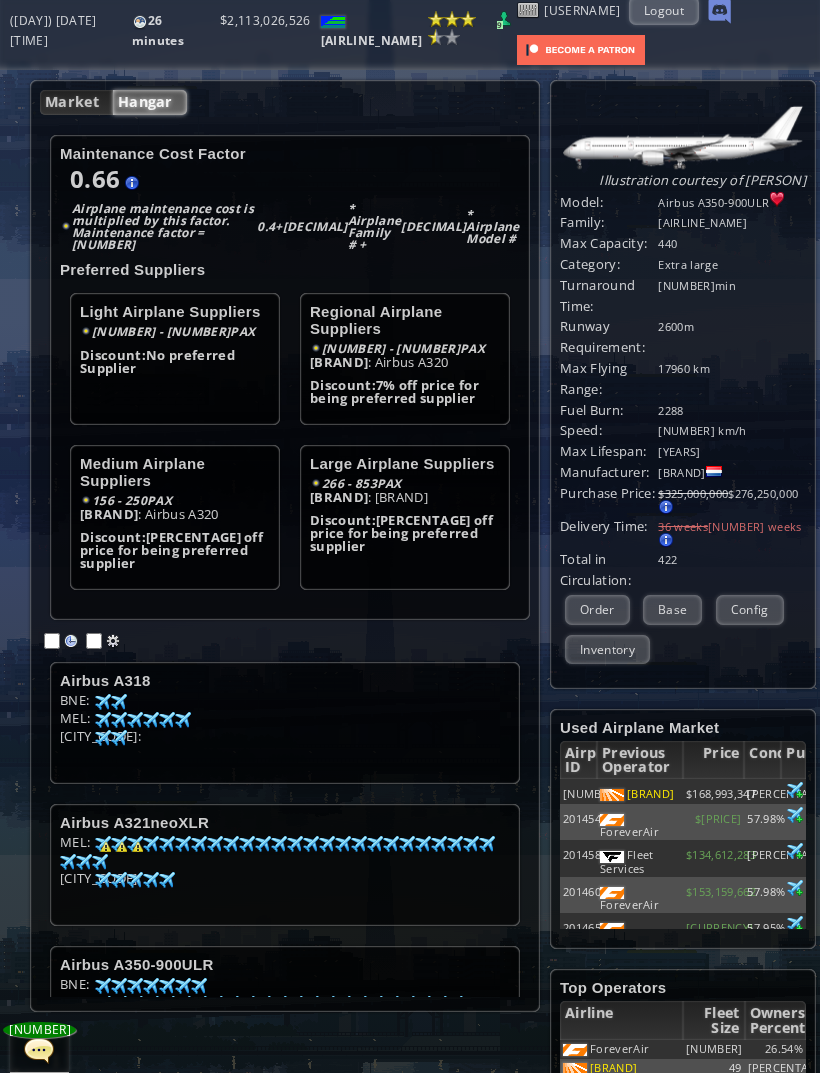 click at bounding box center (103, 702) 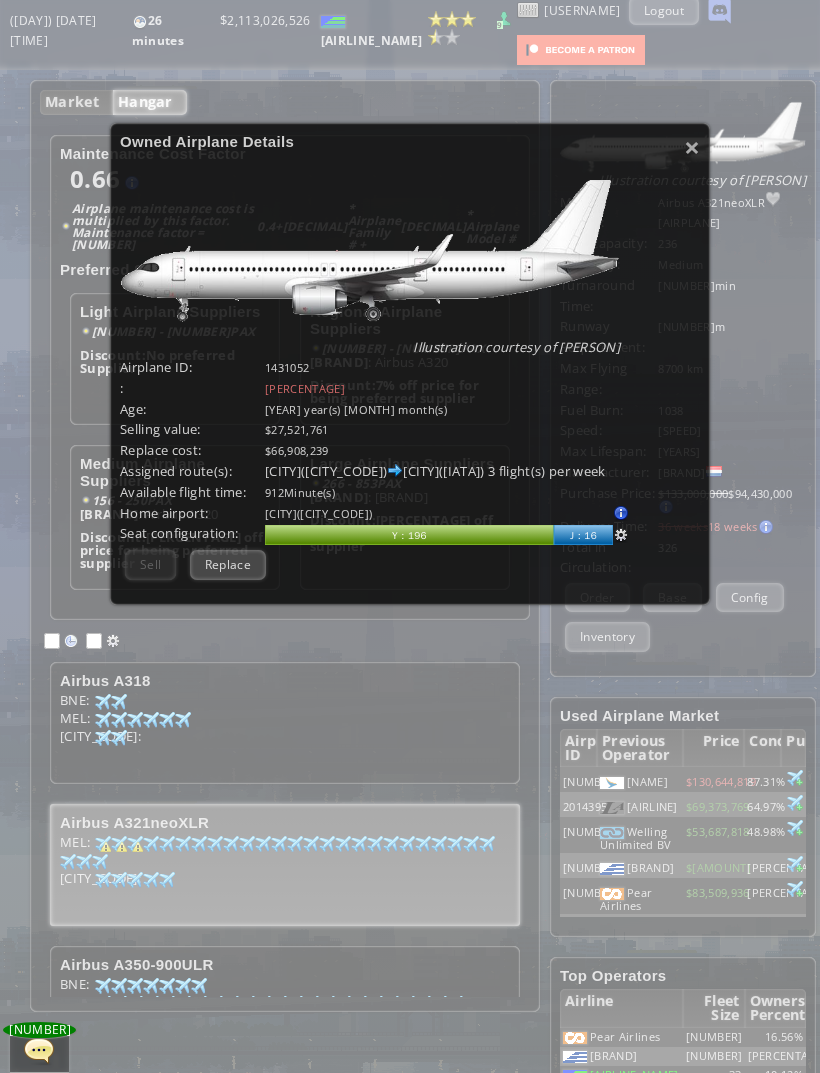 click on "Replace" at bounding box center [228, 564] 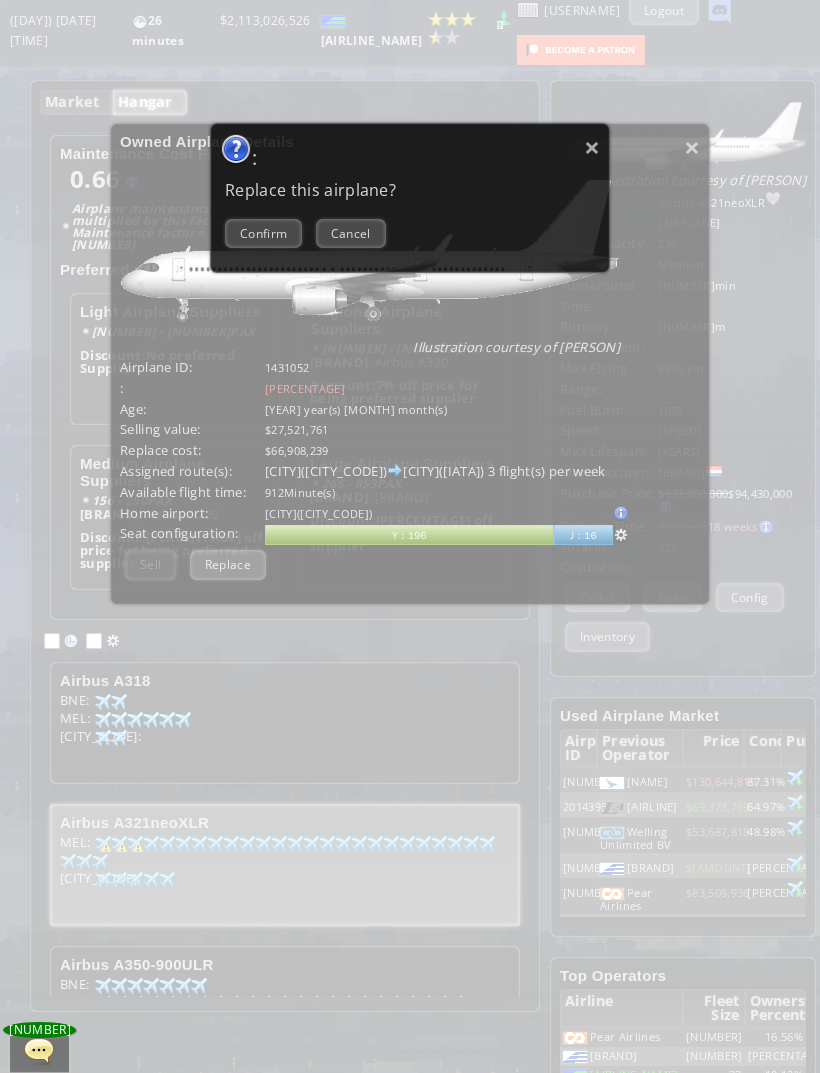 click on "Confirm" at bounding box center [263, 233] 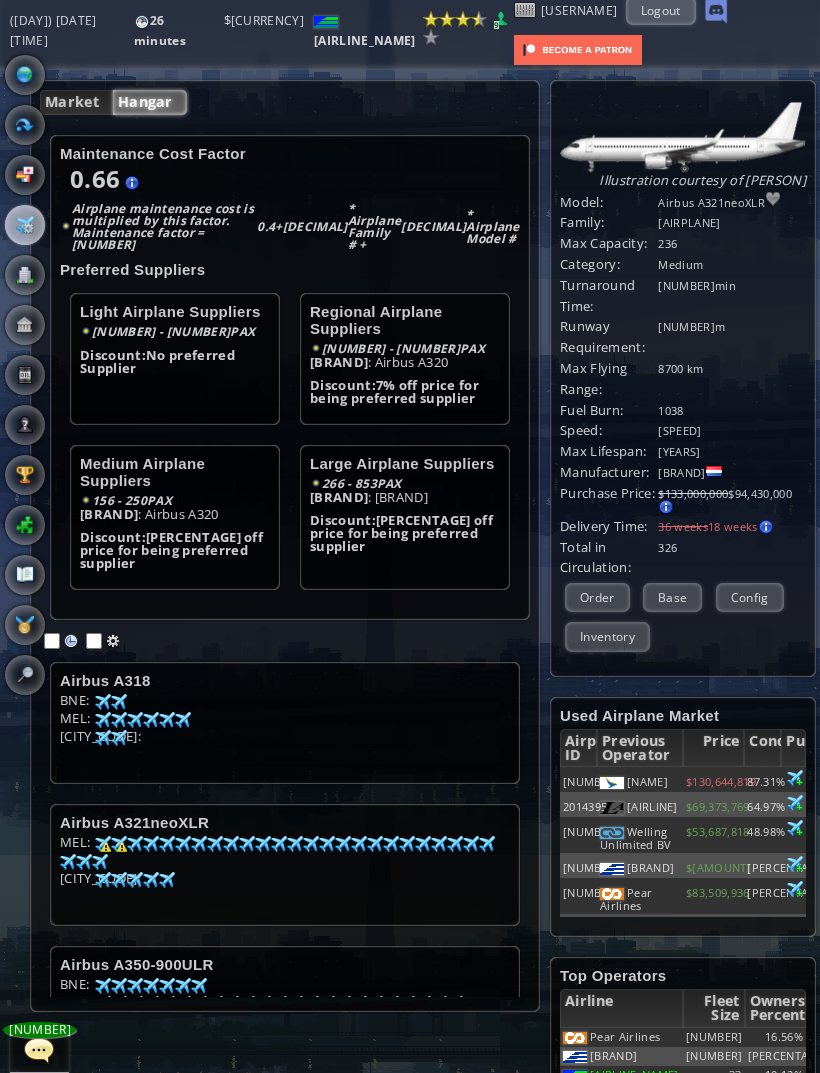 click at bounding box center (25, 275) 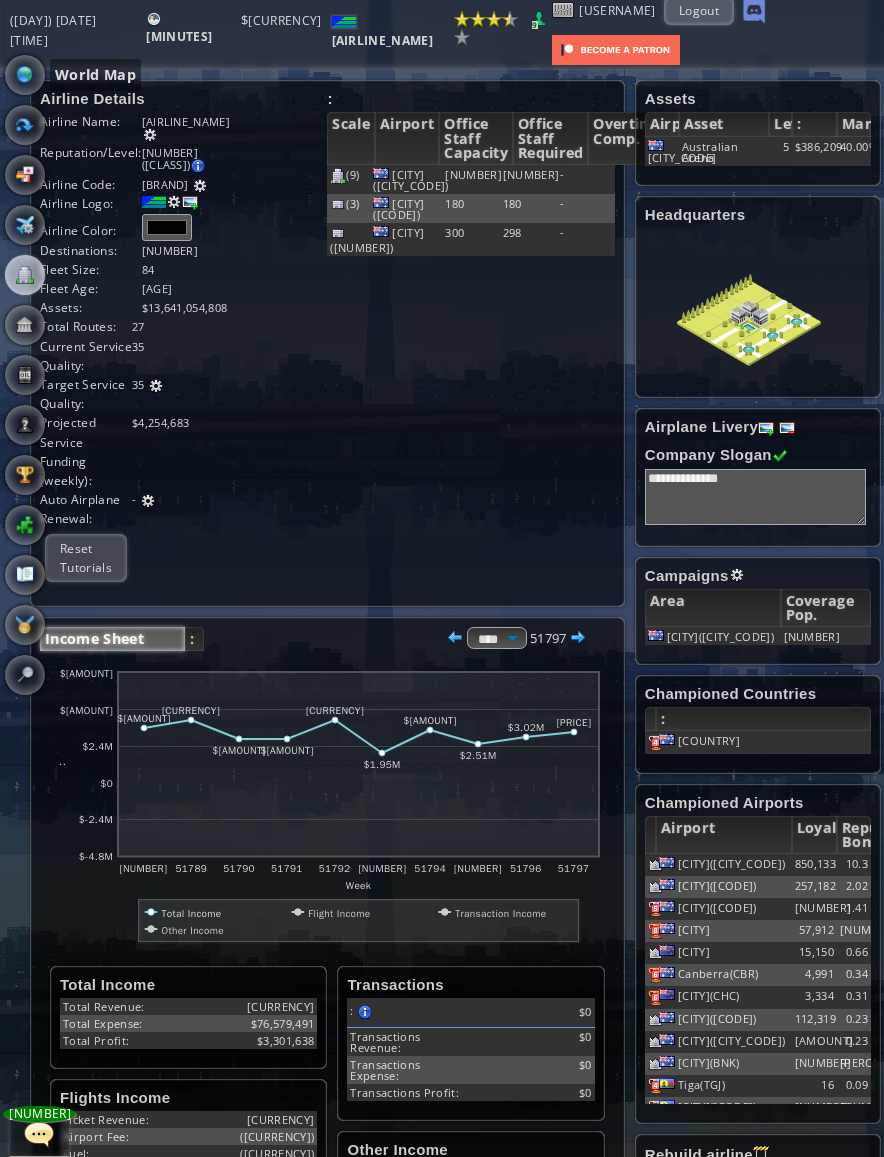 click at bounding box center [25, 75] 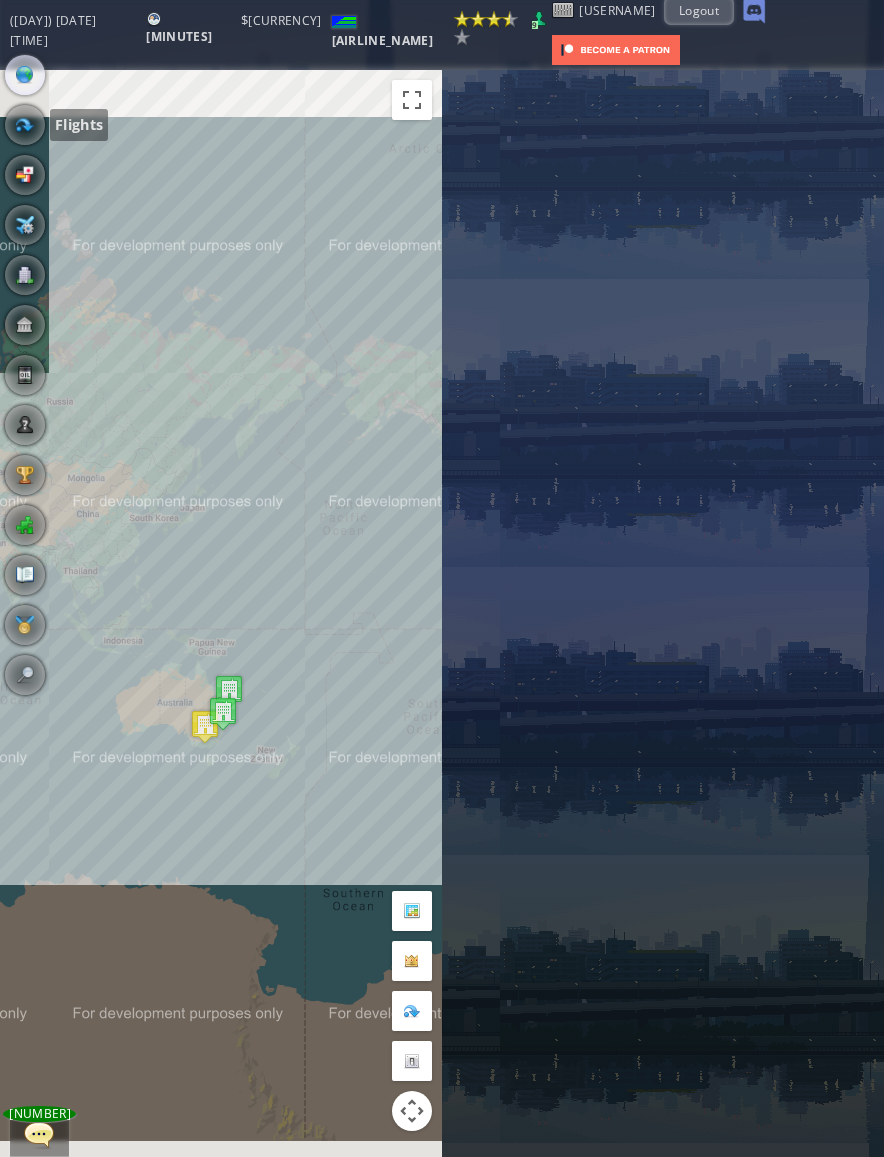 click at bounding box center [25, 125] 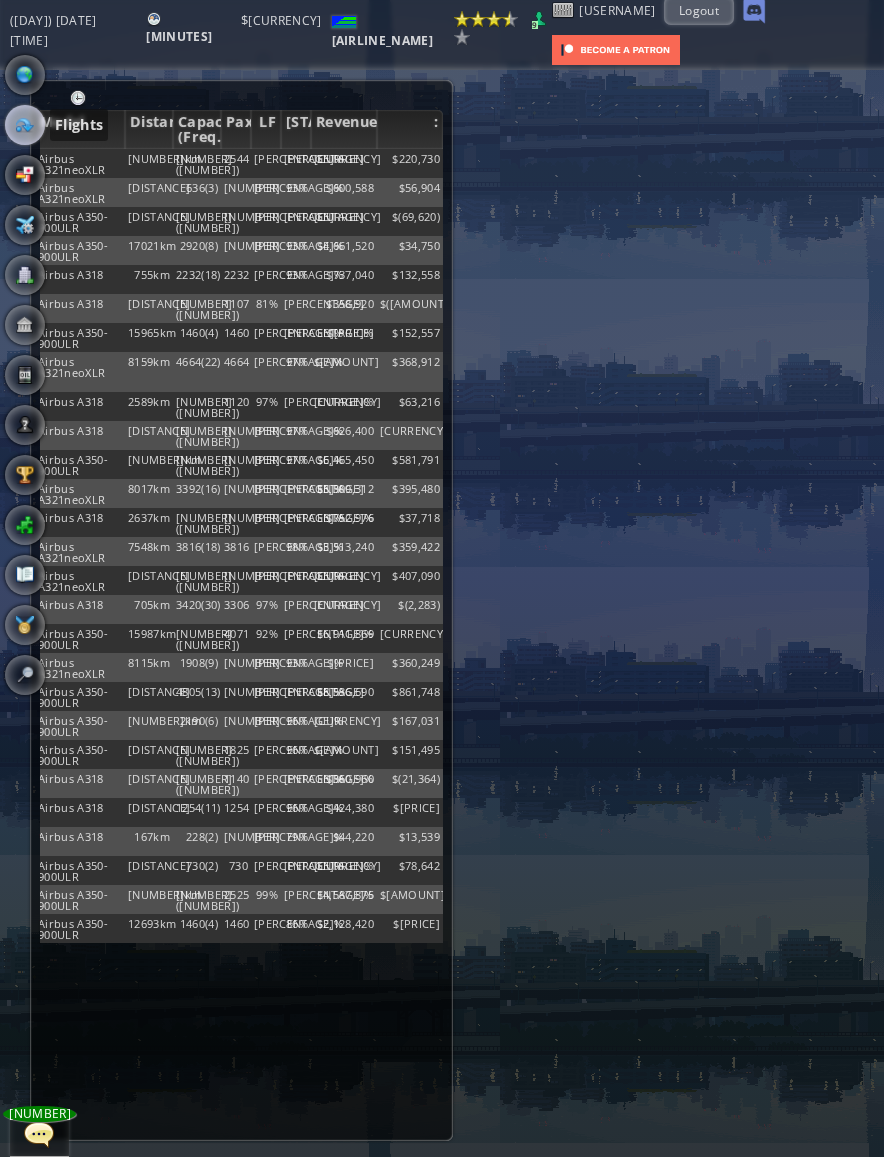 scroll, scrollTop: 0, scrollLeft: 197, axis: horizontal 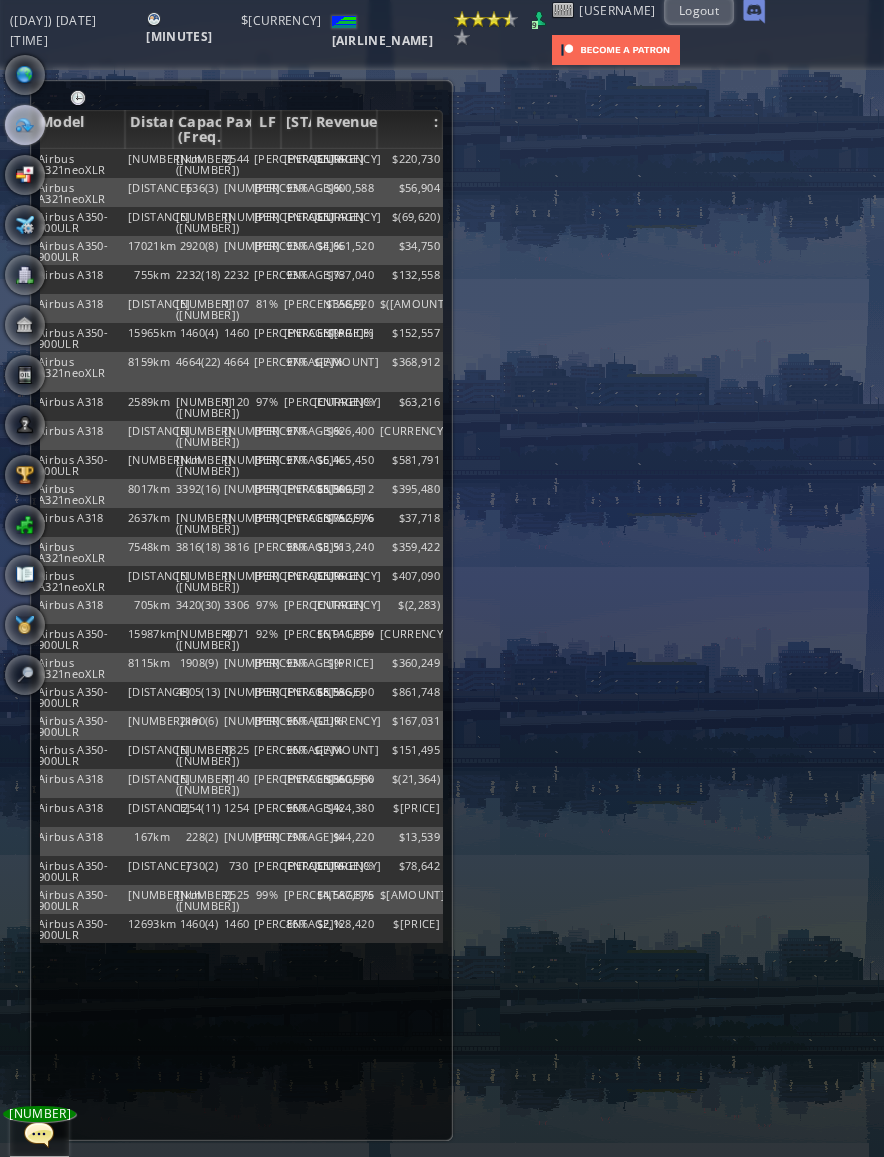 click on ":" at bounding box center (410, 129) 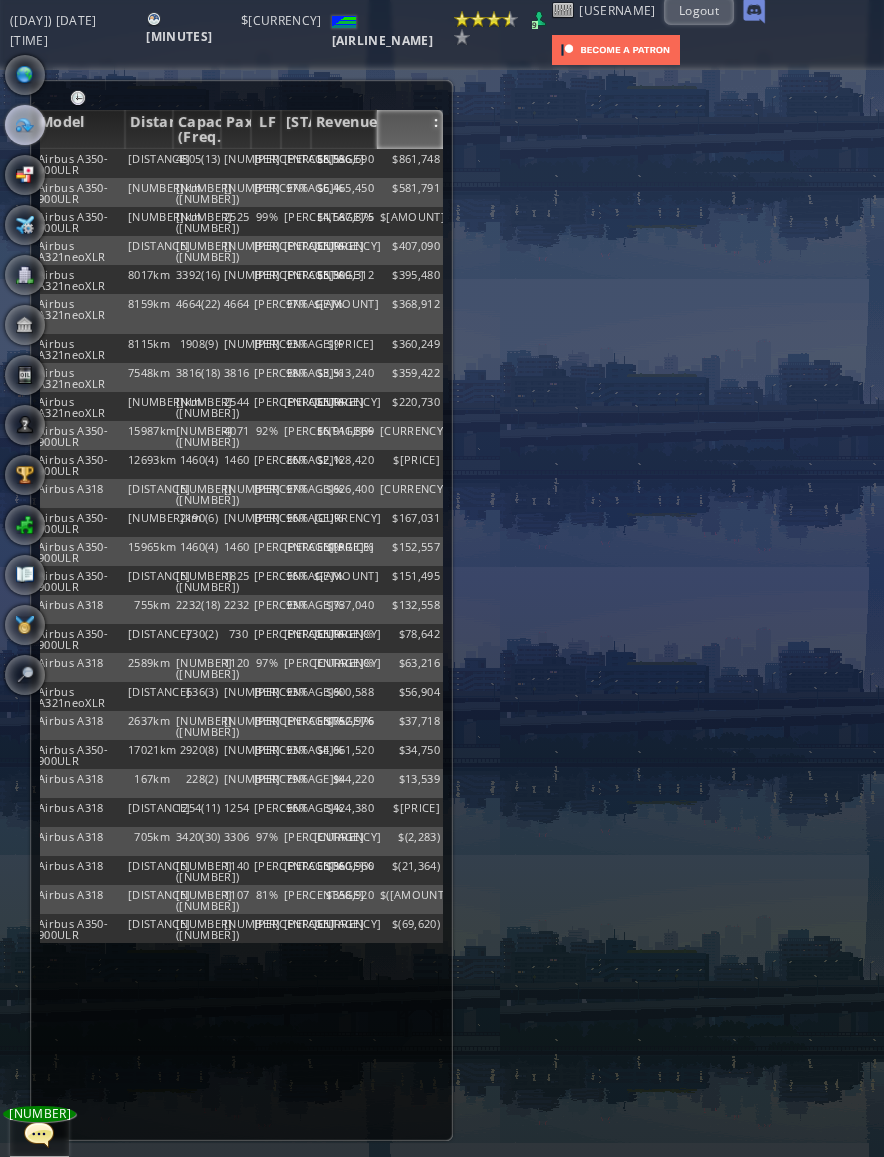 click on ":" at bounding box center (410, 129) 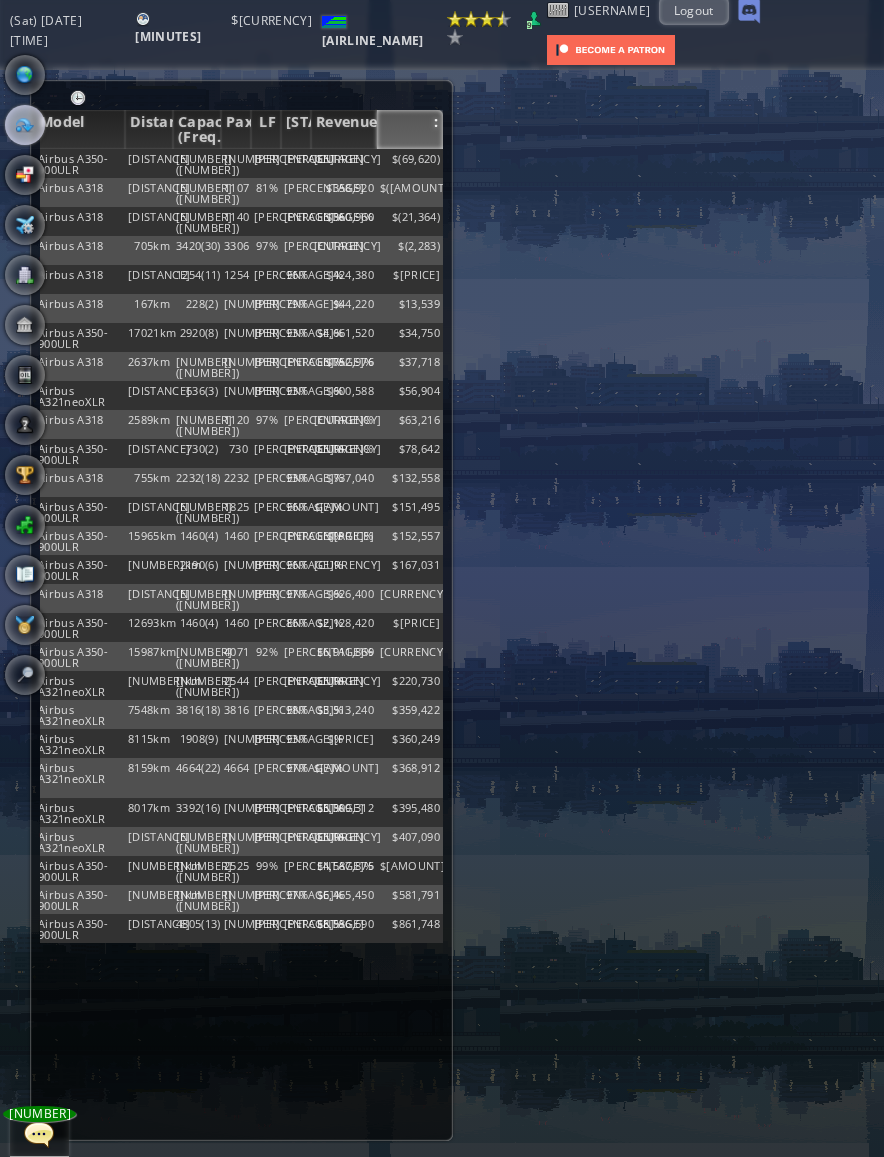scroll, scrollTop: 0, scrollLeft: 197, axis: horizontal 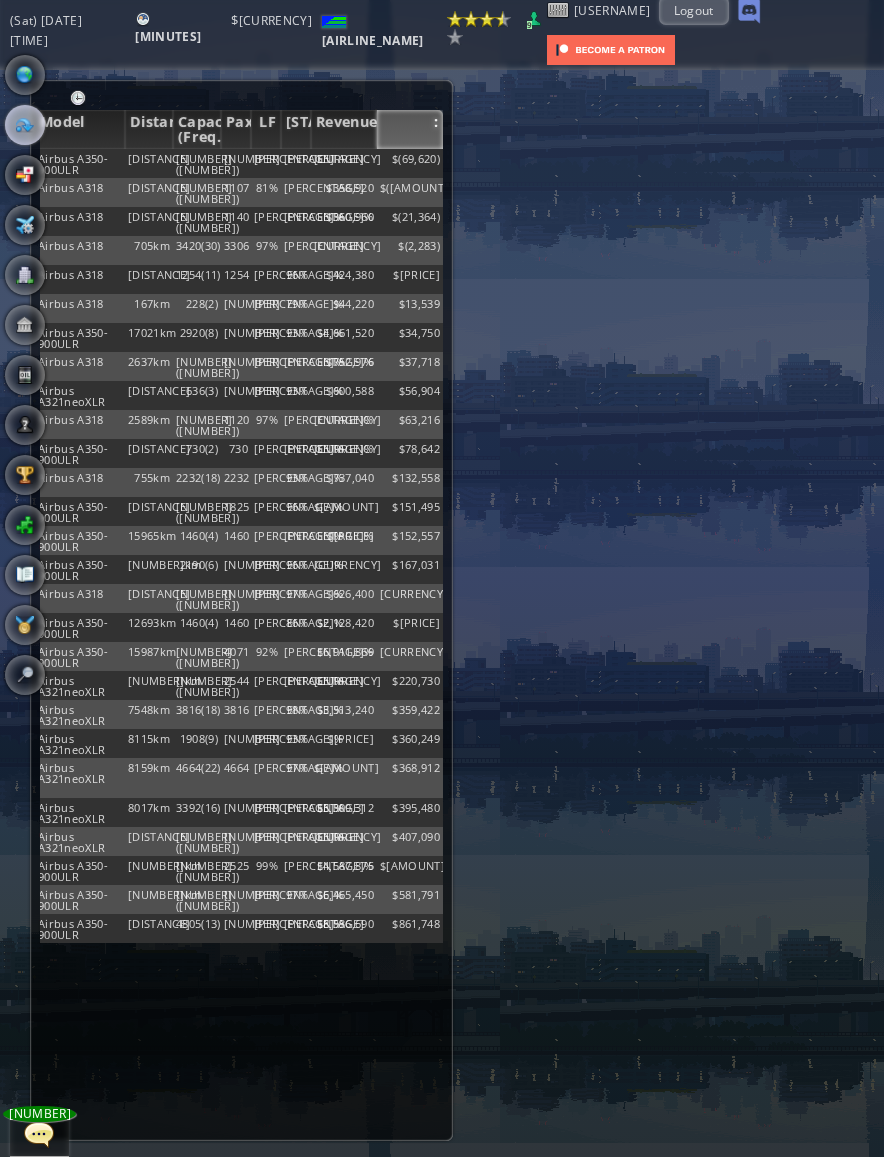 click on "$([AMOUNT])" at bounding box center (410, 163) 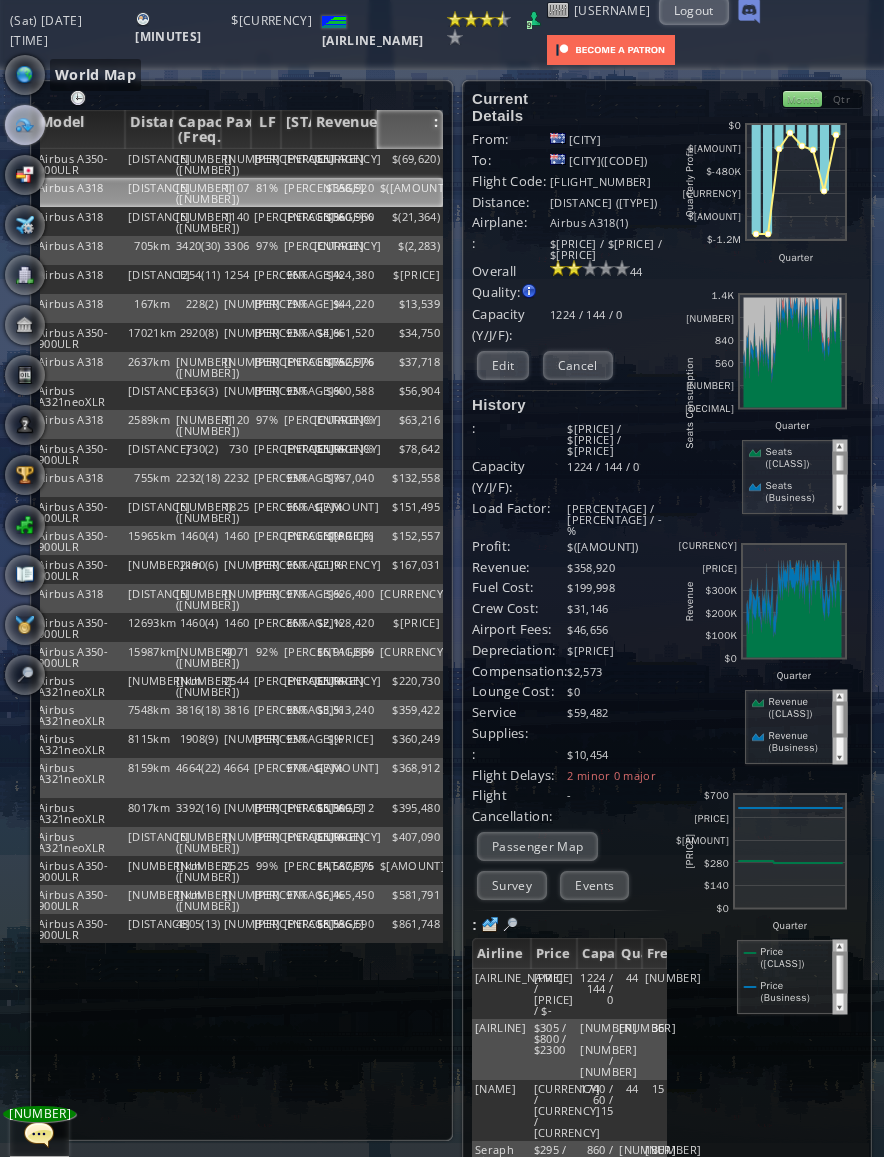 click at bounding box center [25, 75] 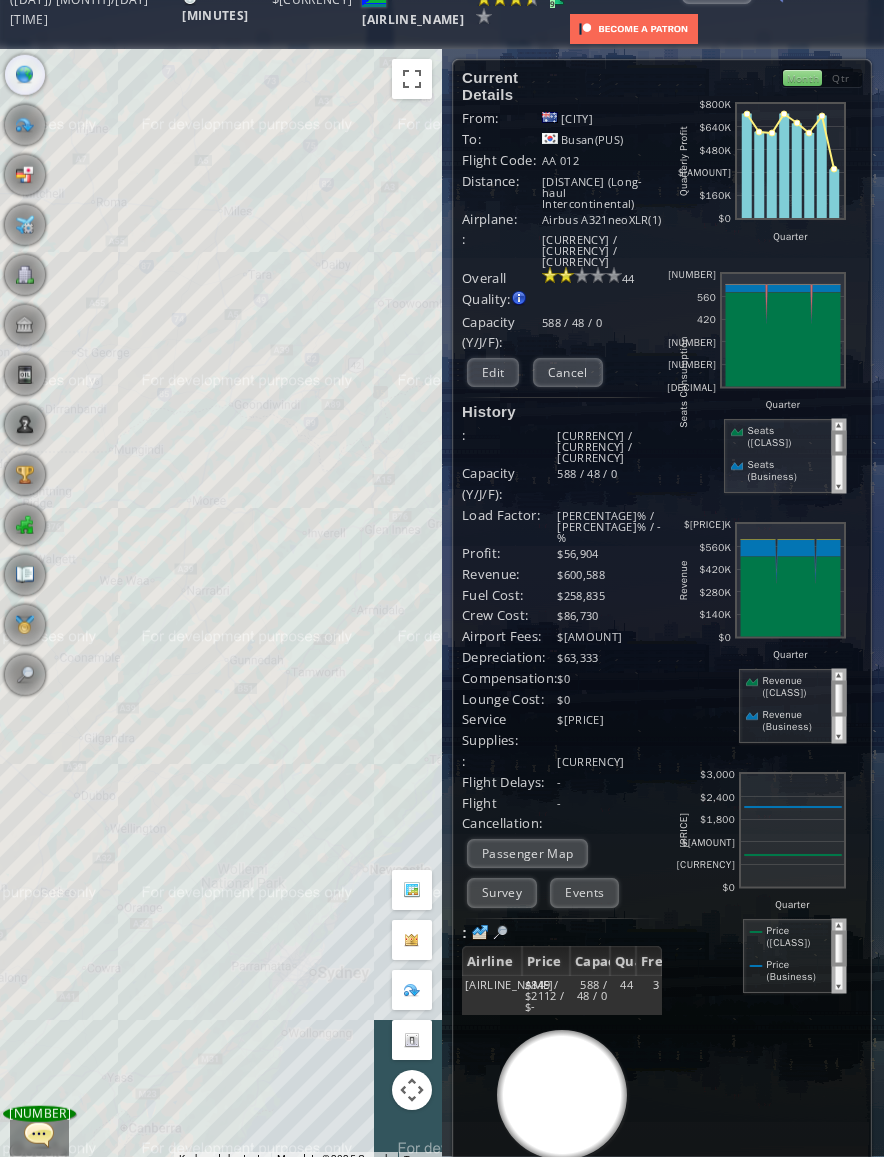 scroll, scrollTop: 31, scrollLeft: 0, axis: vertical 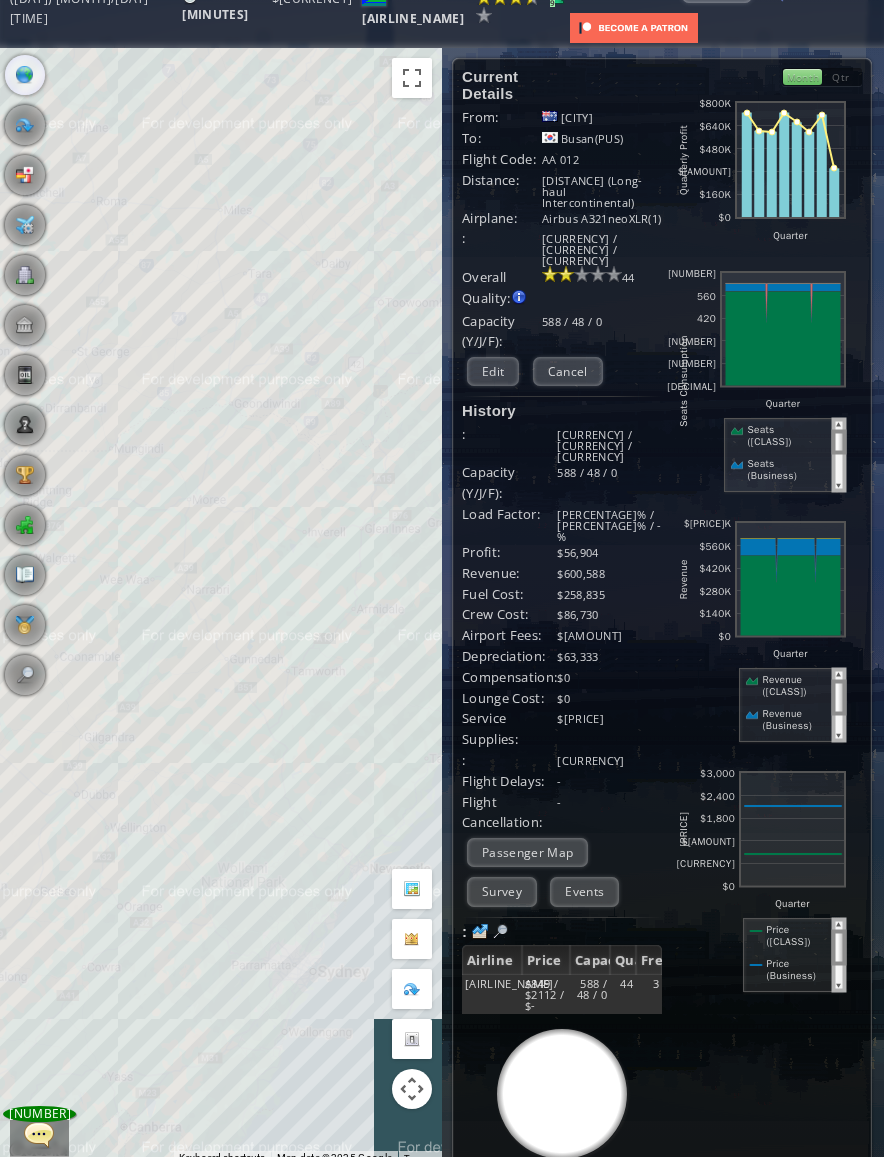 click on "To navigate, press the arrow keys." at bounding box center [221, 606] 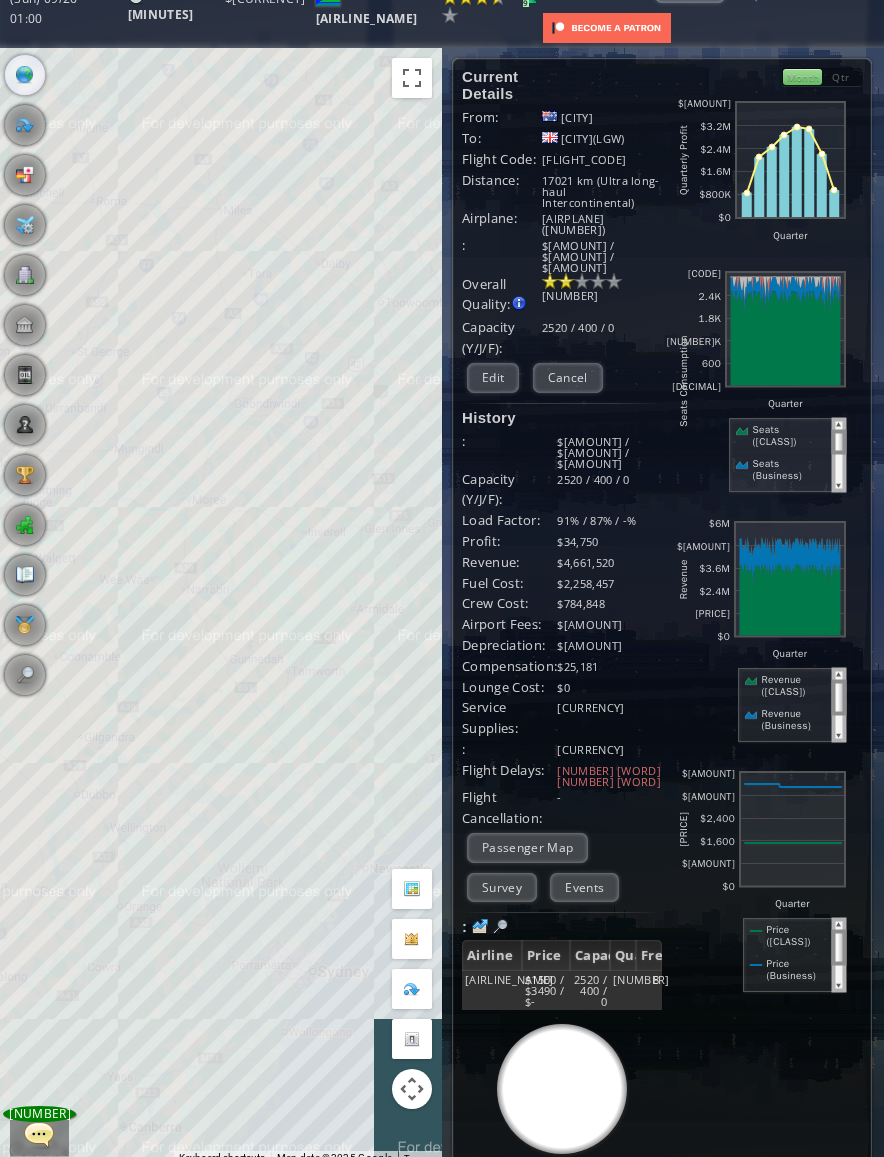 click on "World Map
Flights
Country
Airplane
Office Bank Oil Log" at bounding box center [25, 400] 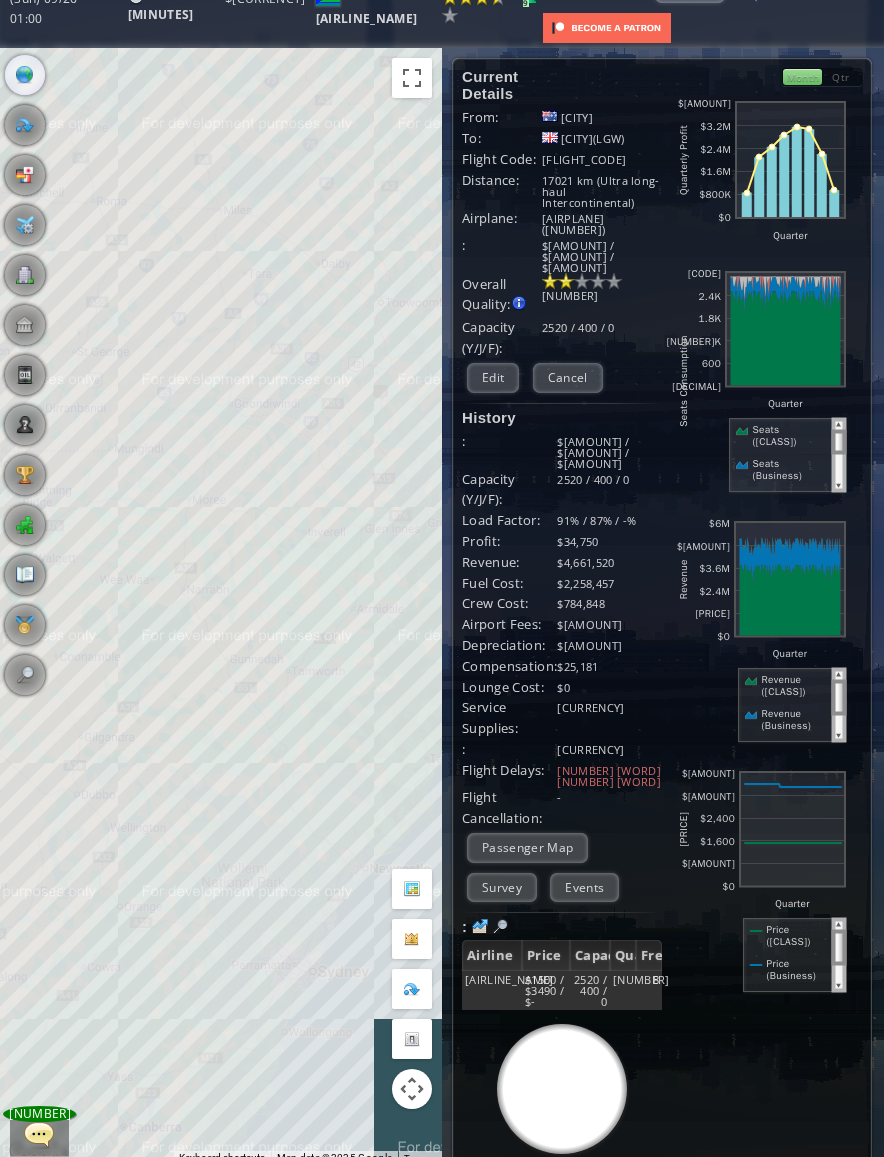 click on "World Map
Flights
Country
Airplane
Office Bank" at bounding box center [25, 598] 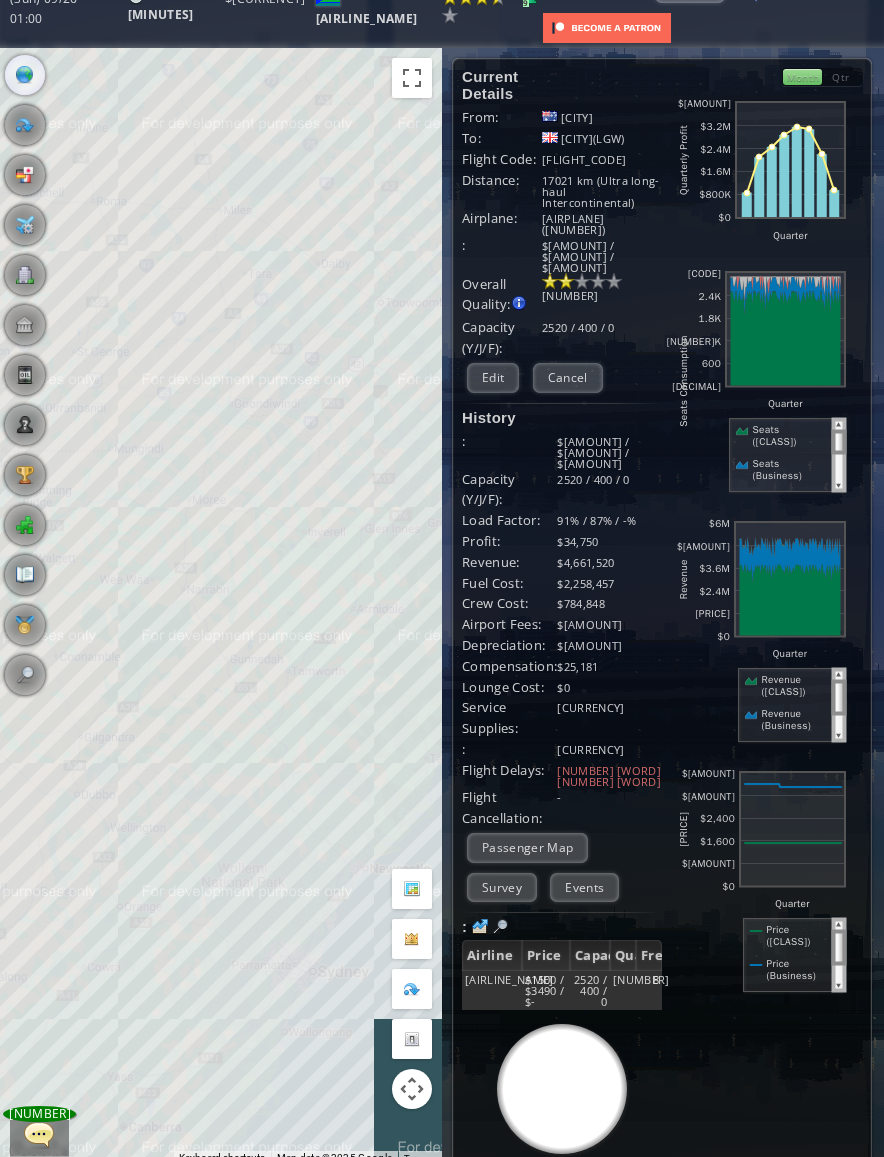 click on "World Map
Flights
Country
Airplane
Office Bank" at bounding box center [25, 598] 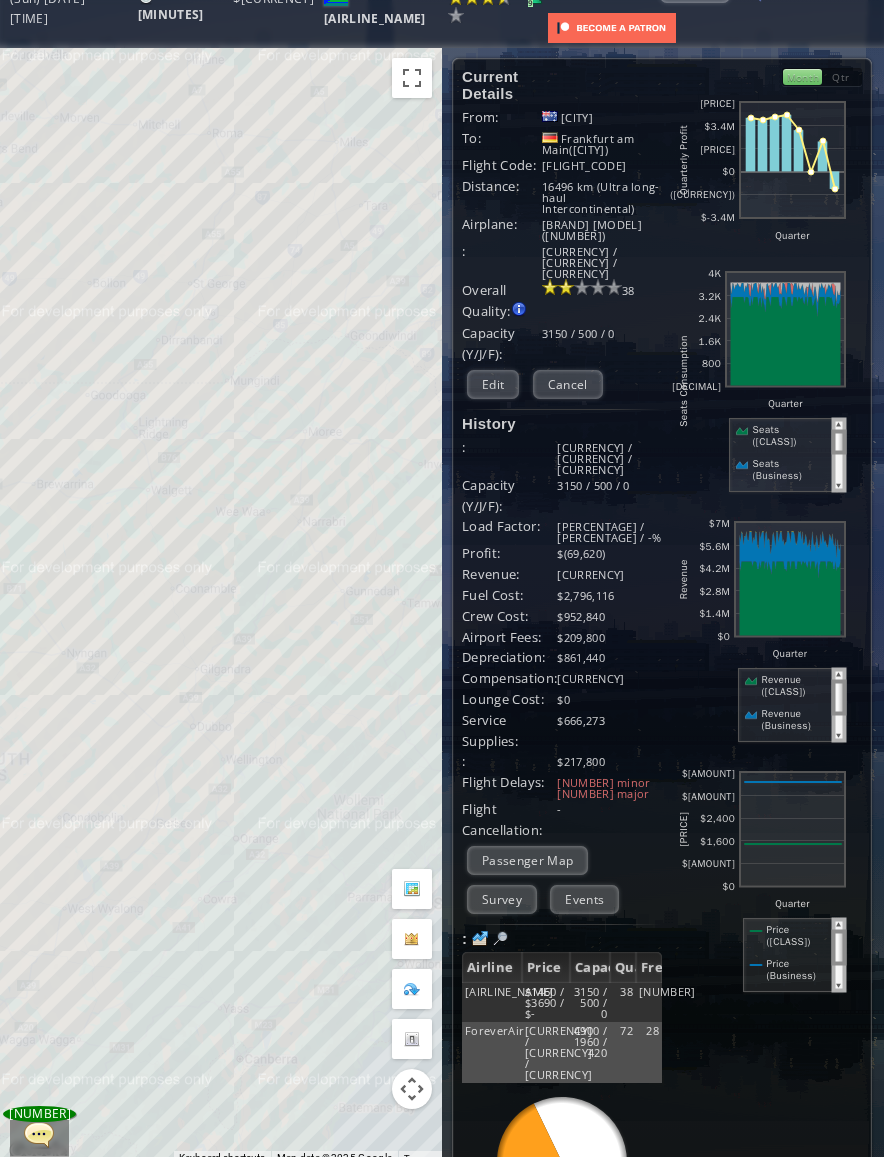 click on "Edit" at bounding box center (493, 384) 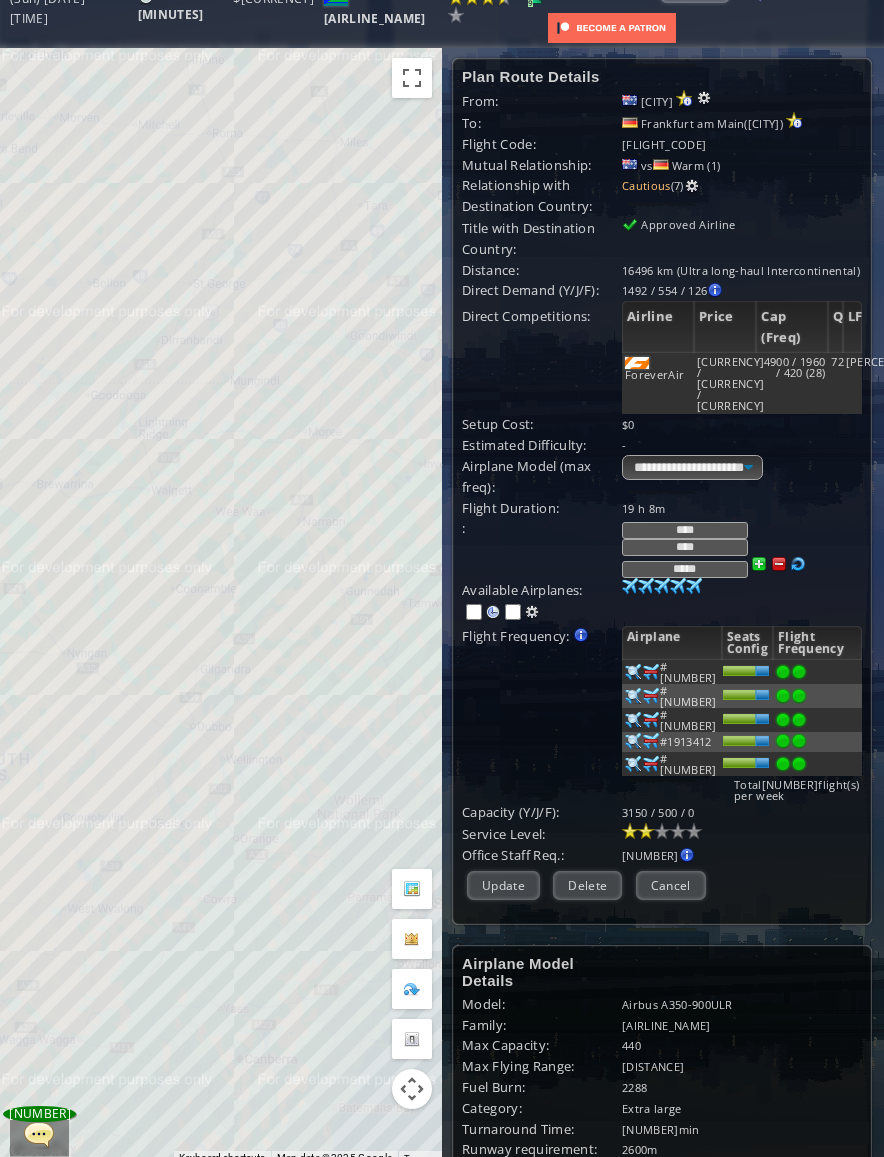click on "****" at bounding box center (685, 547) 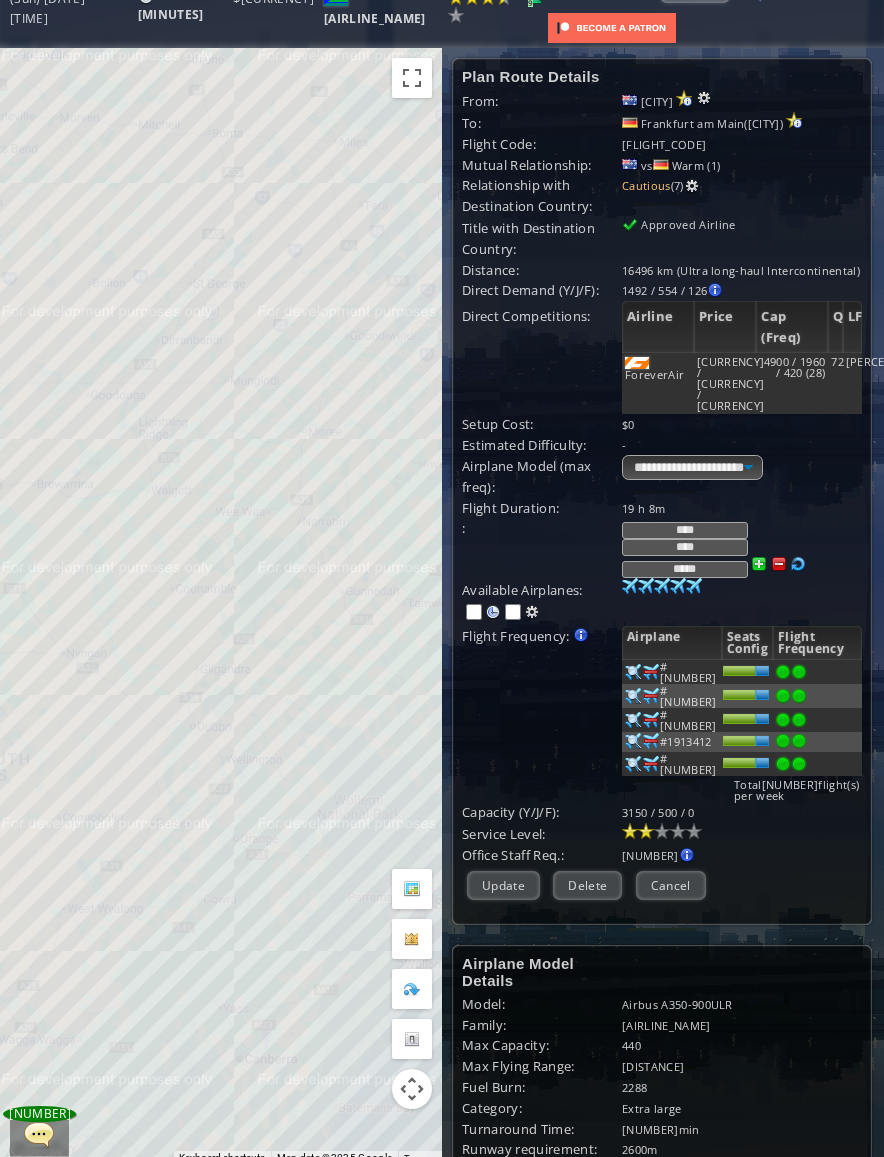 scroll, scrollTop: 30, scrollLeft: 0, axis: vertical 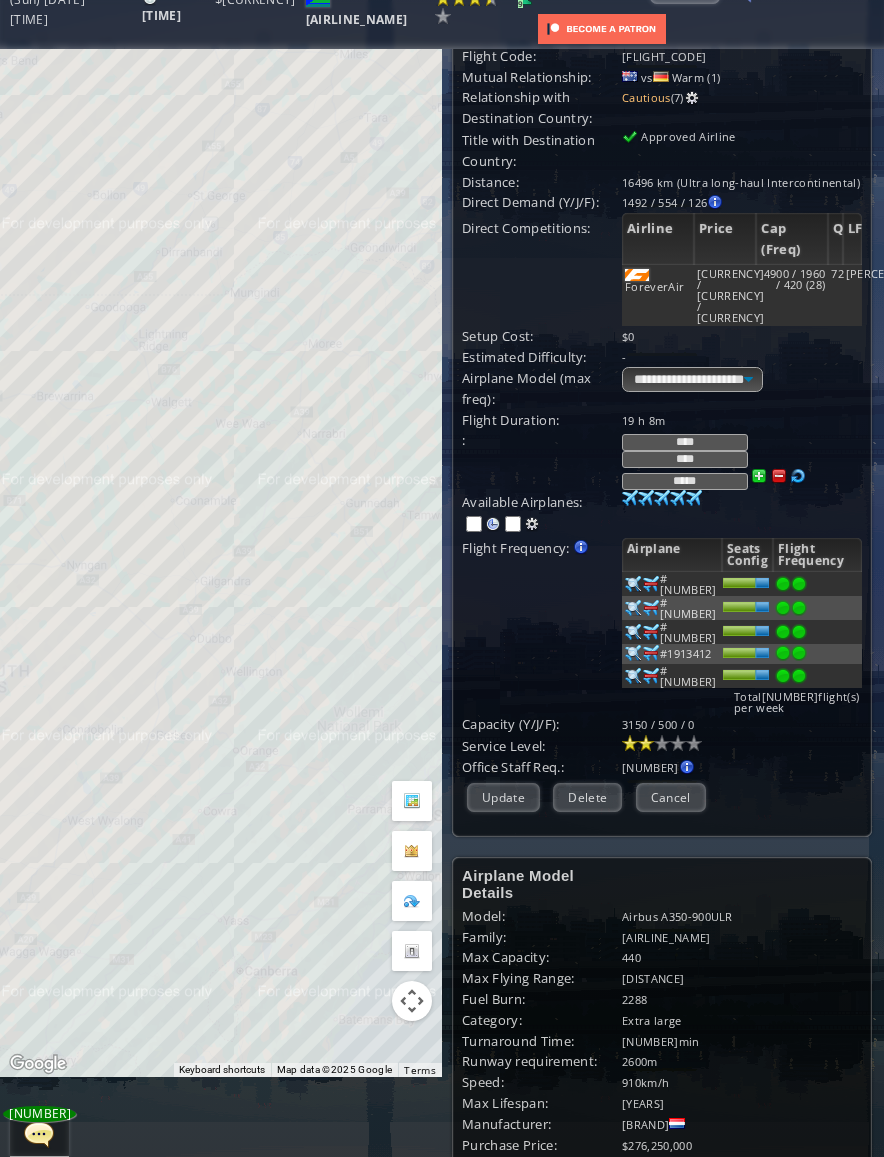 type on "****" 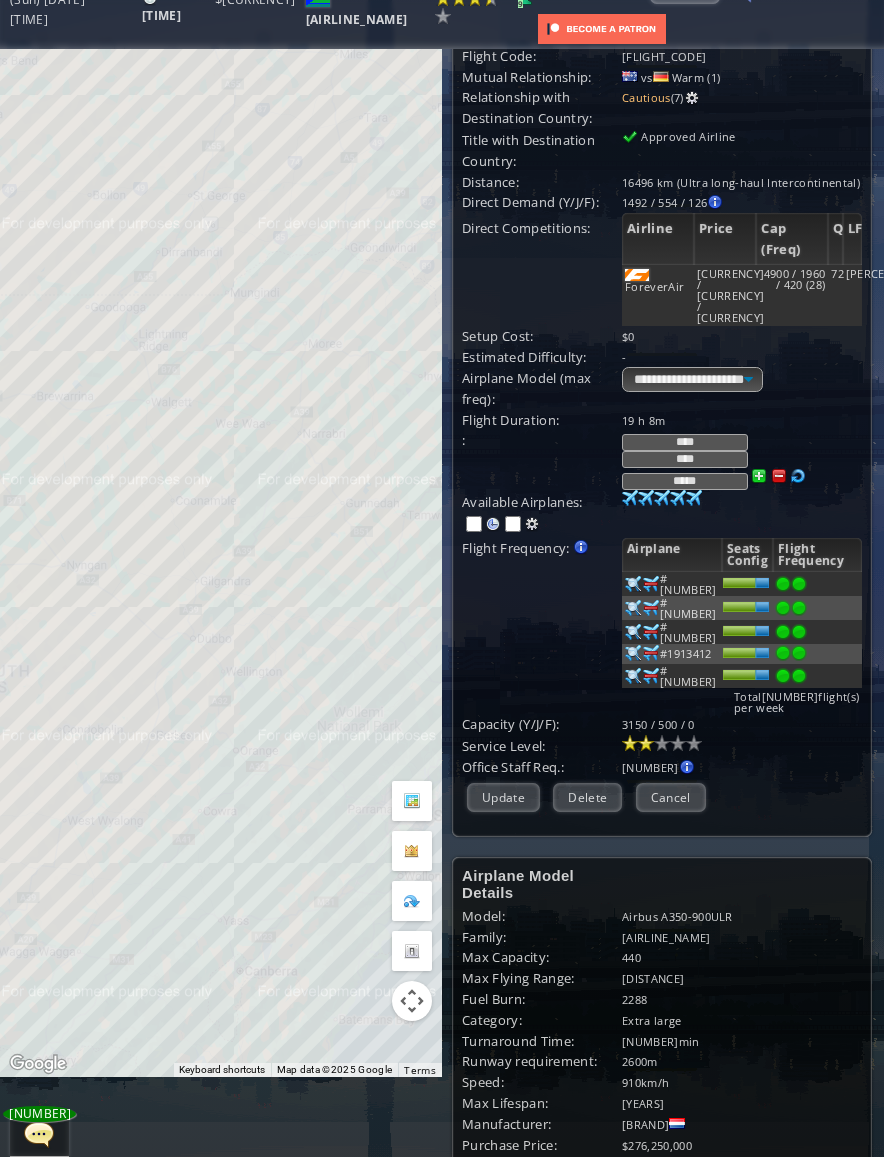 click on "Update" at bounding box center [503, 797] 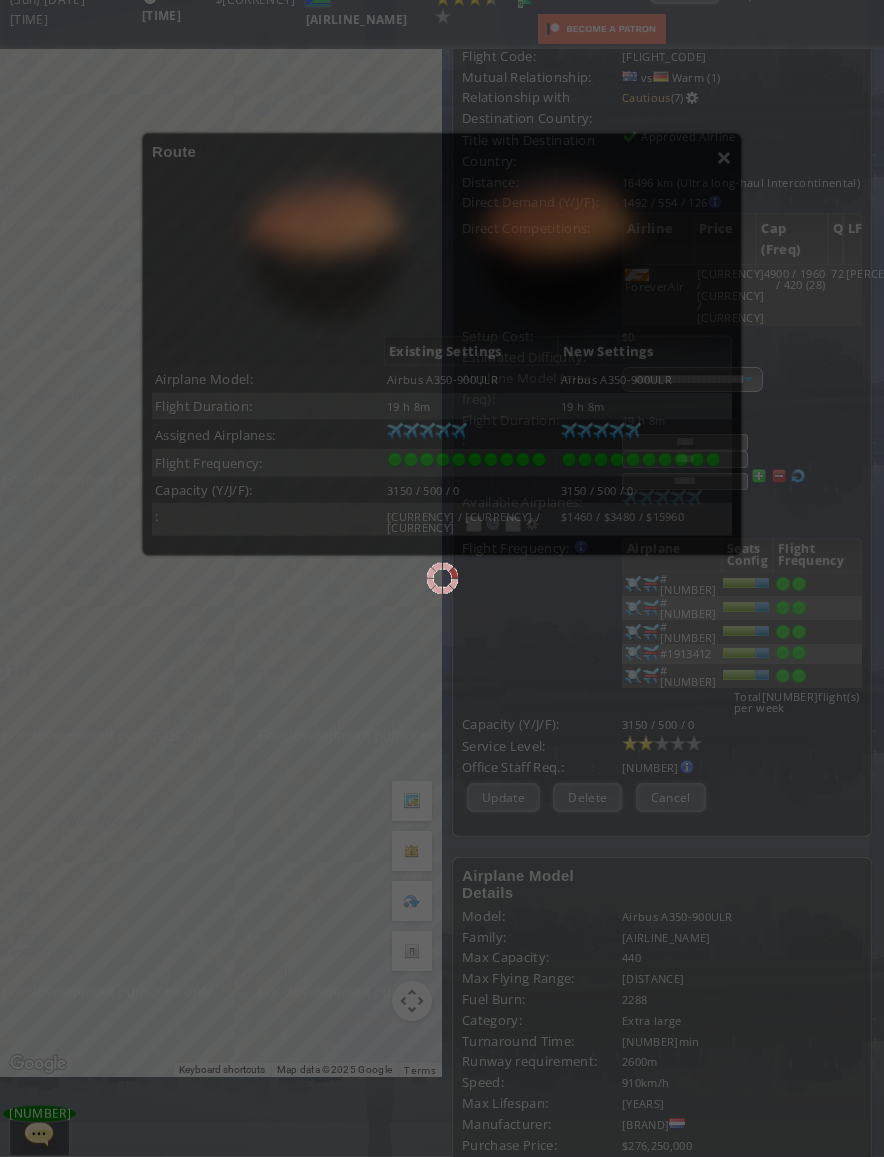 scroll, scrollTop: 31, scrollLeft: 0, axis: vertical 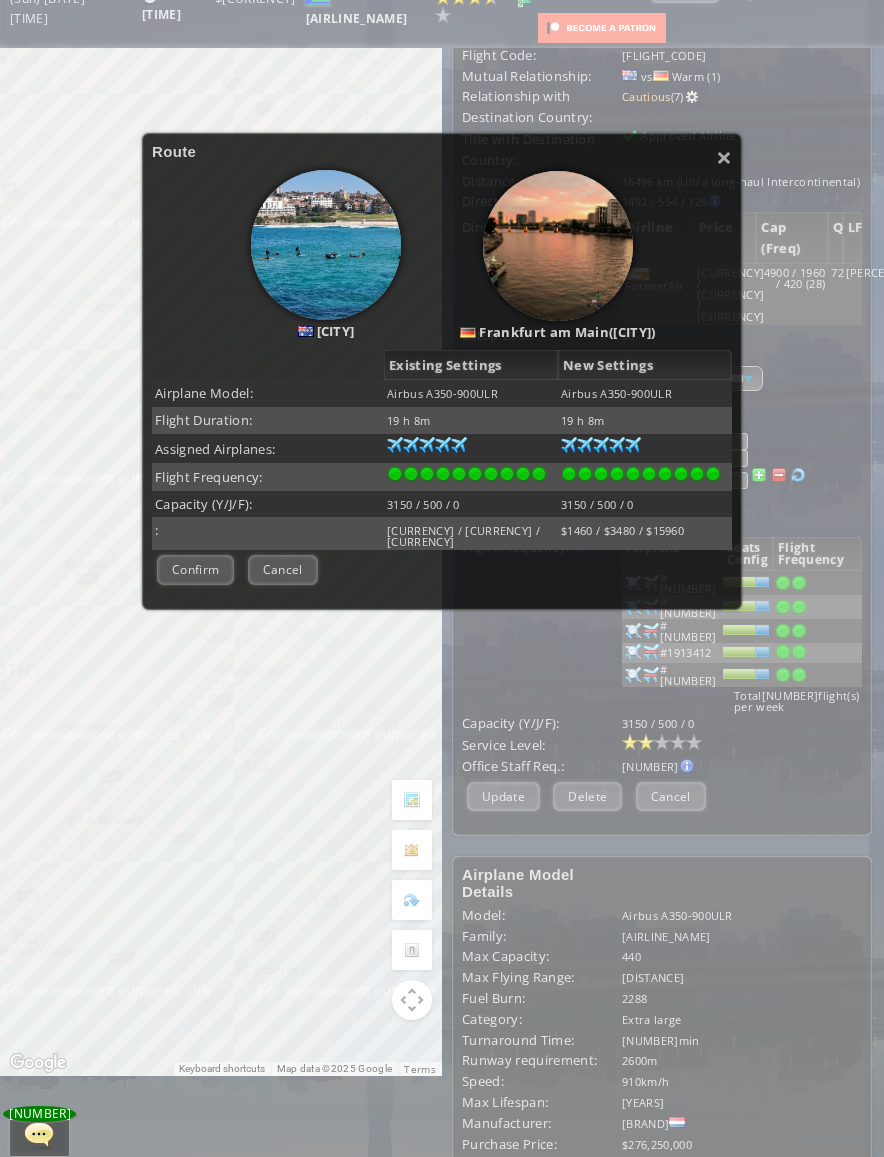 click on "Confirm" at bounding box center [195, 569] 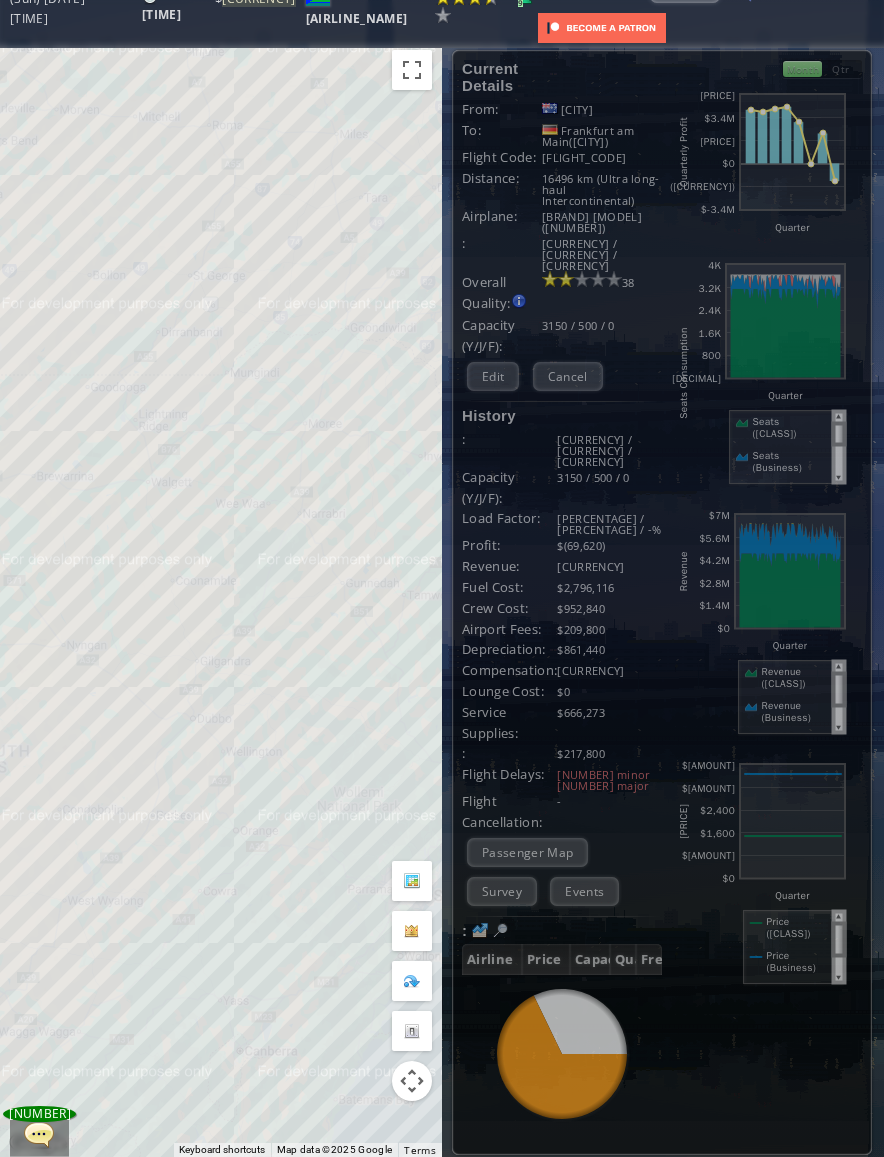 scroll, scrollTop: 0, scrollLeft: 0, axis: both 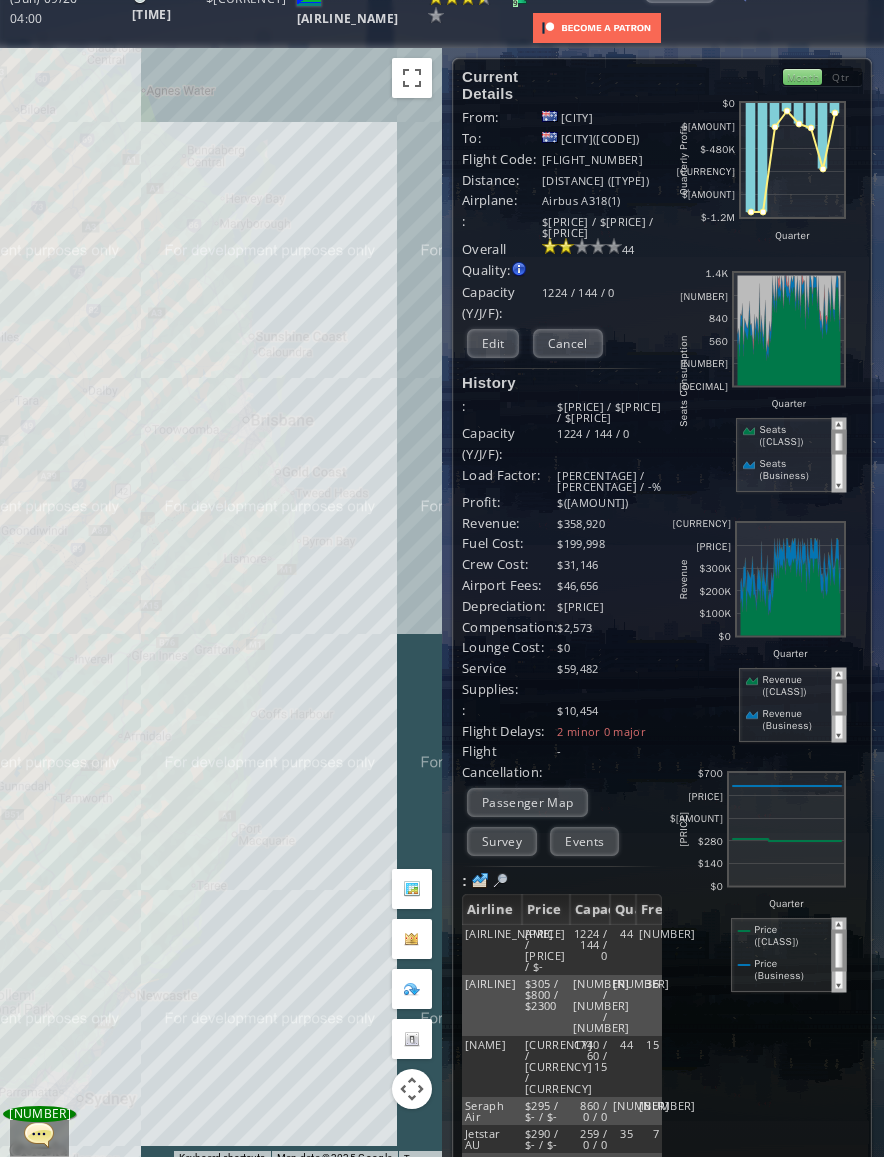 click on "Passenger Map" at bounding box center [527, 802] 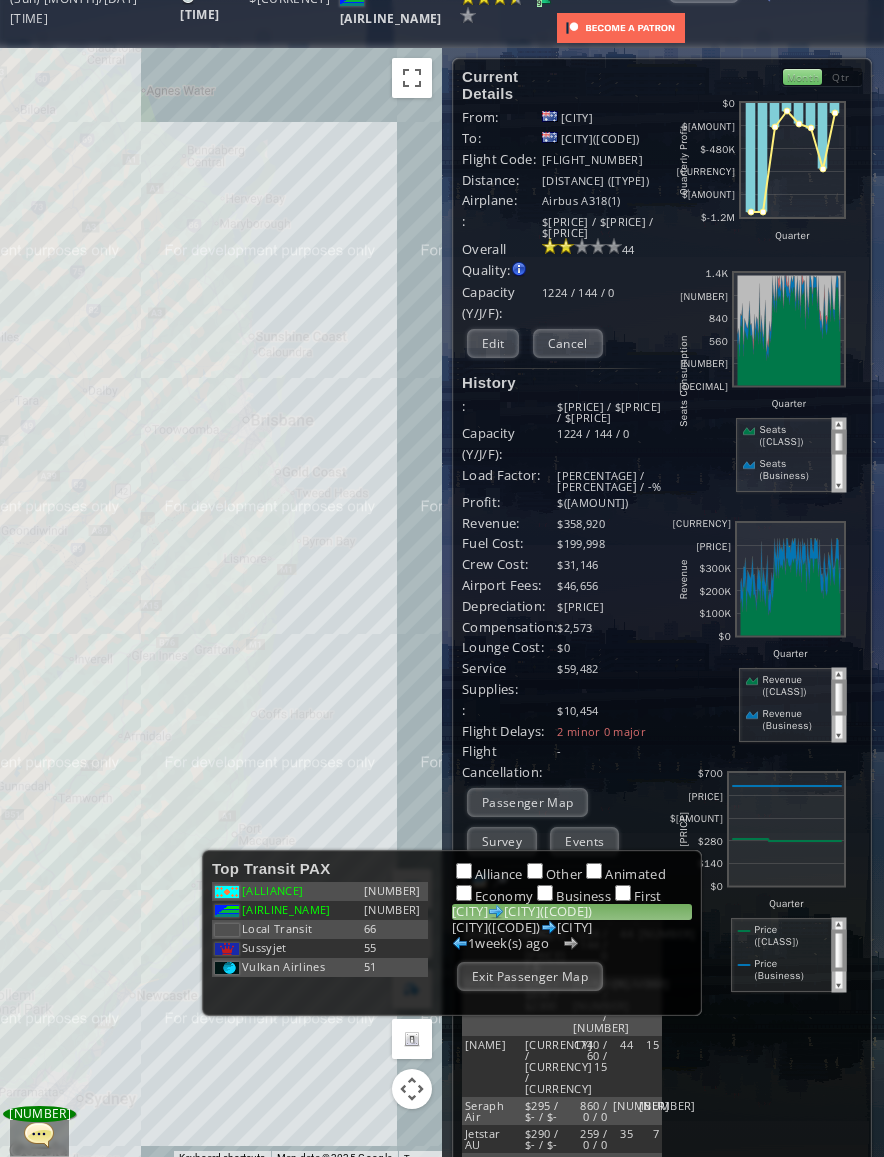 click on "[CITY]([CITY_CODE]) [CITY]([CITY_CODE])" at bounding box center [572, 928] 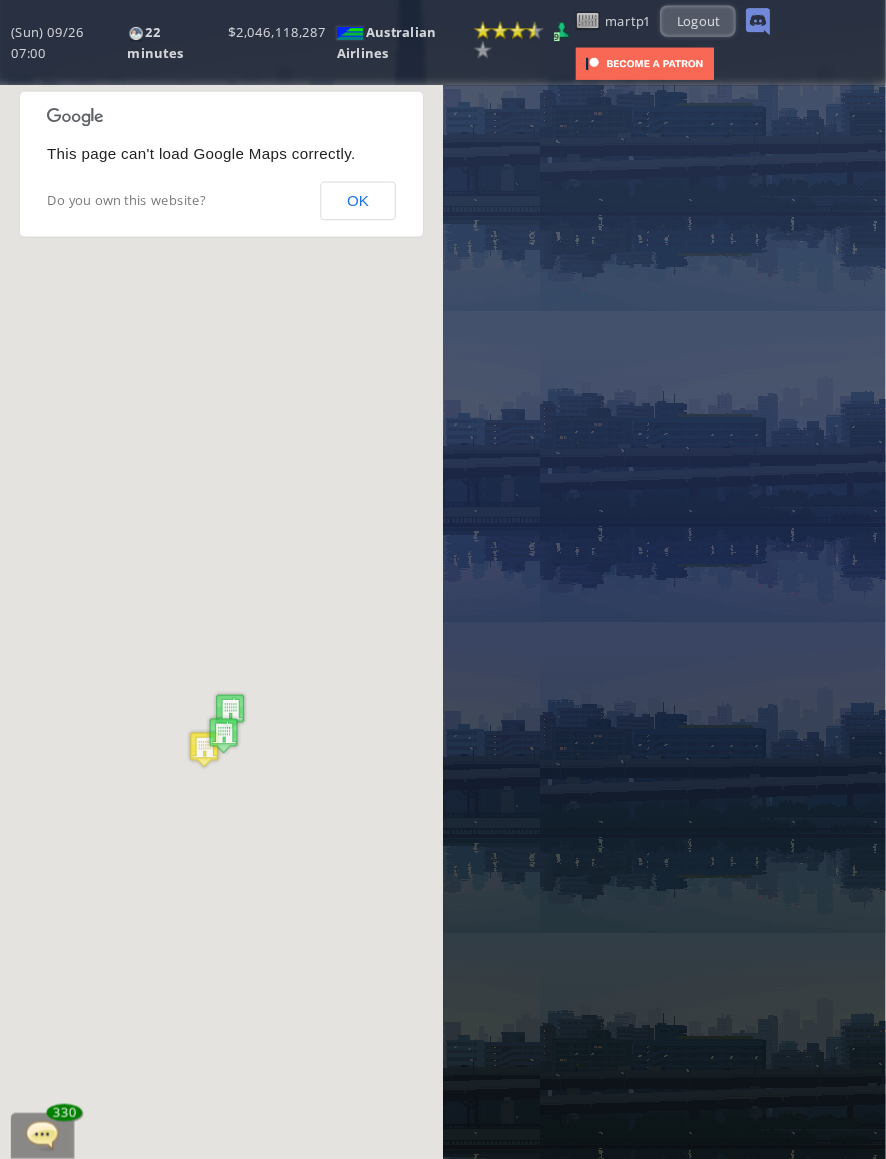 scroll, scrollTop: 9, scrollLeft: 0, axis: vertical 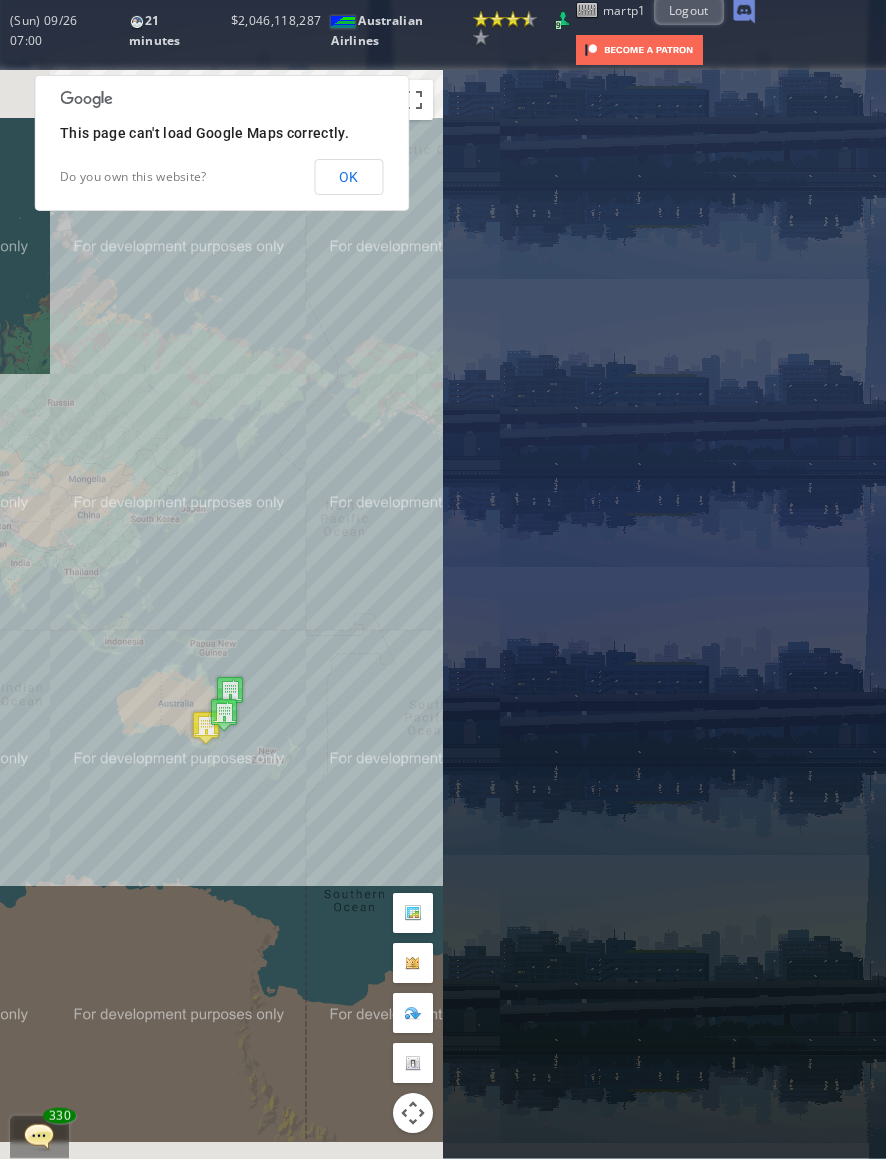 click on "OK" at bounding box center [348, 177] 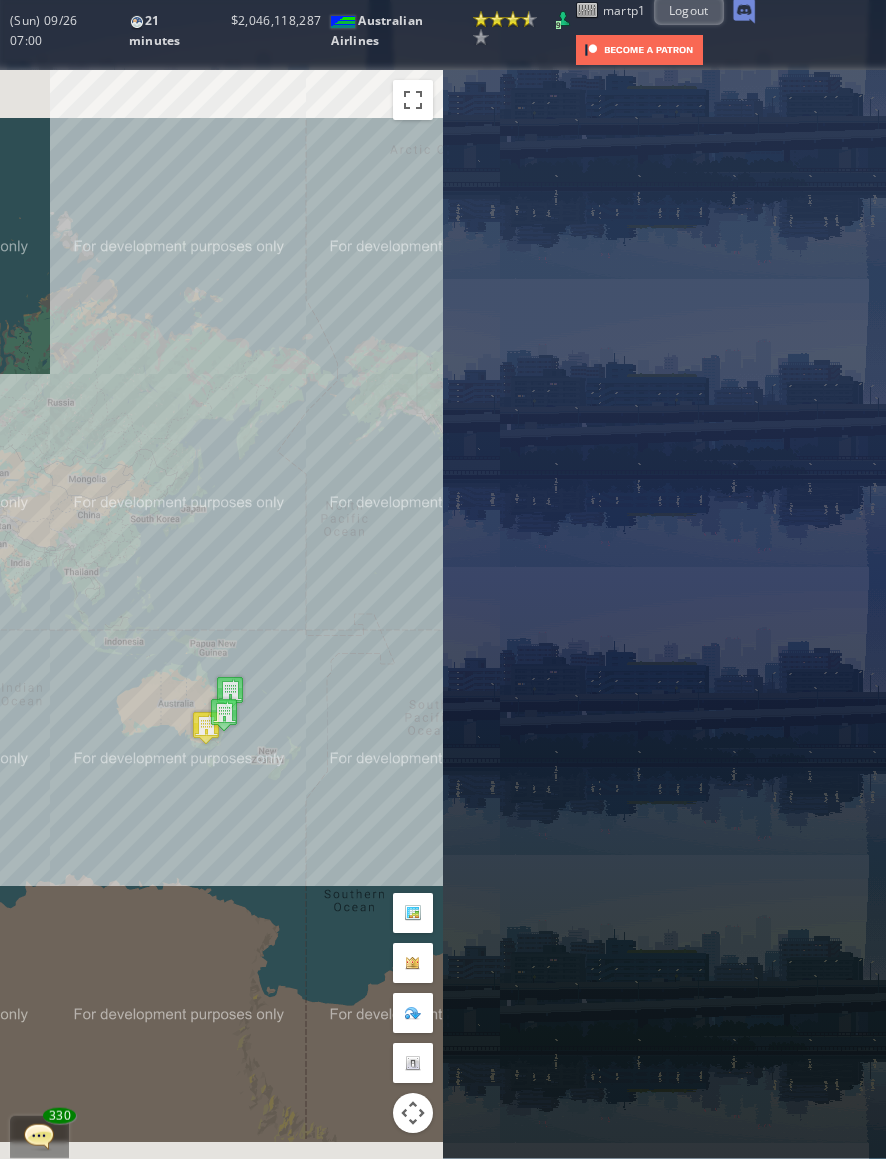 scroll, scrollTop: 0, scrollLeft: 0, axis: both 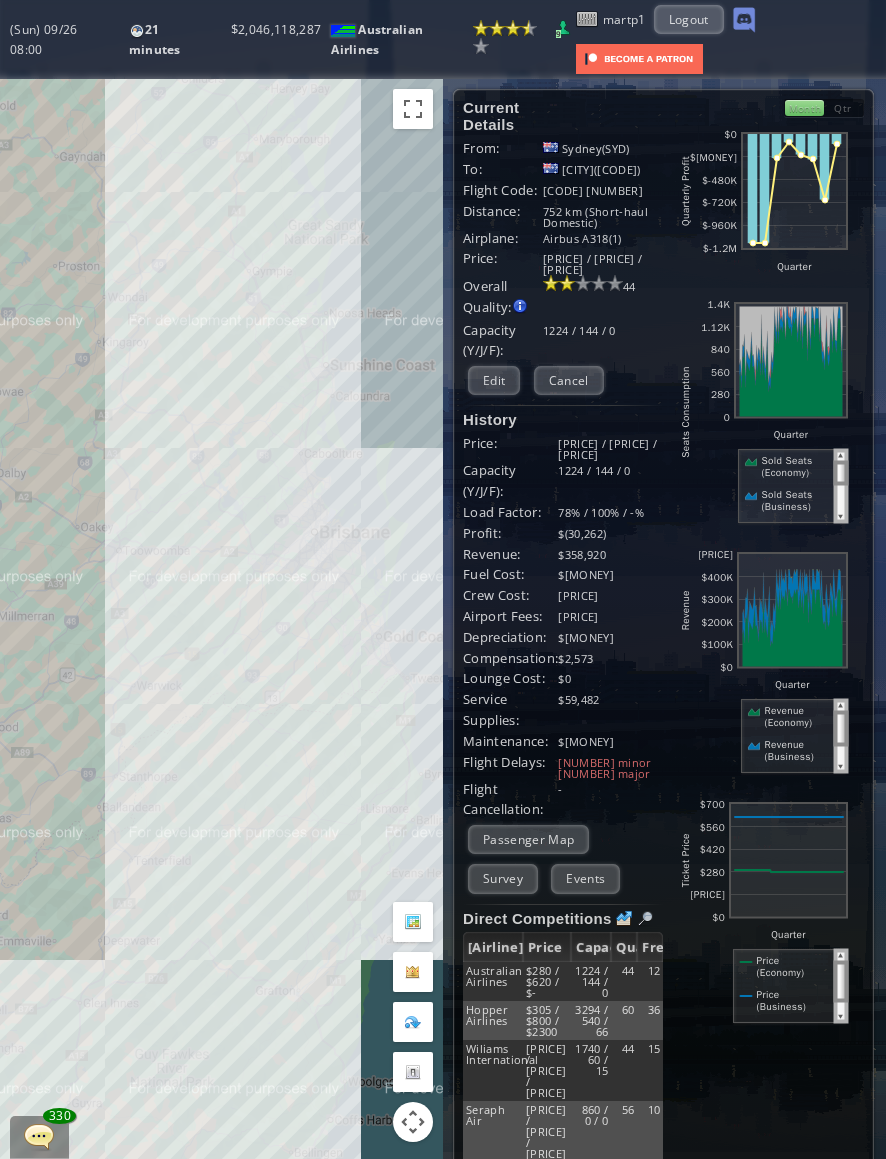 click on "Edit" at bounding box center (494, 380) 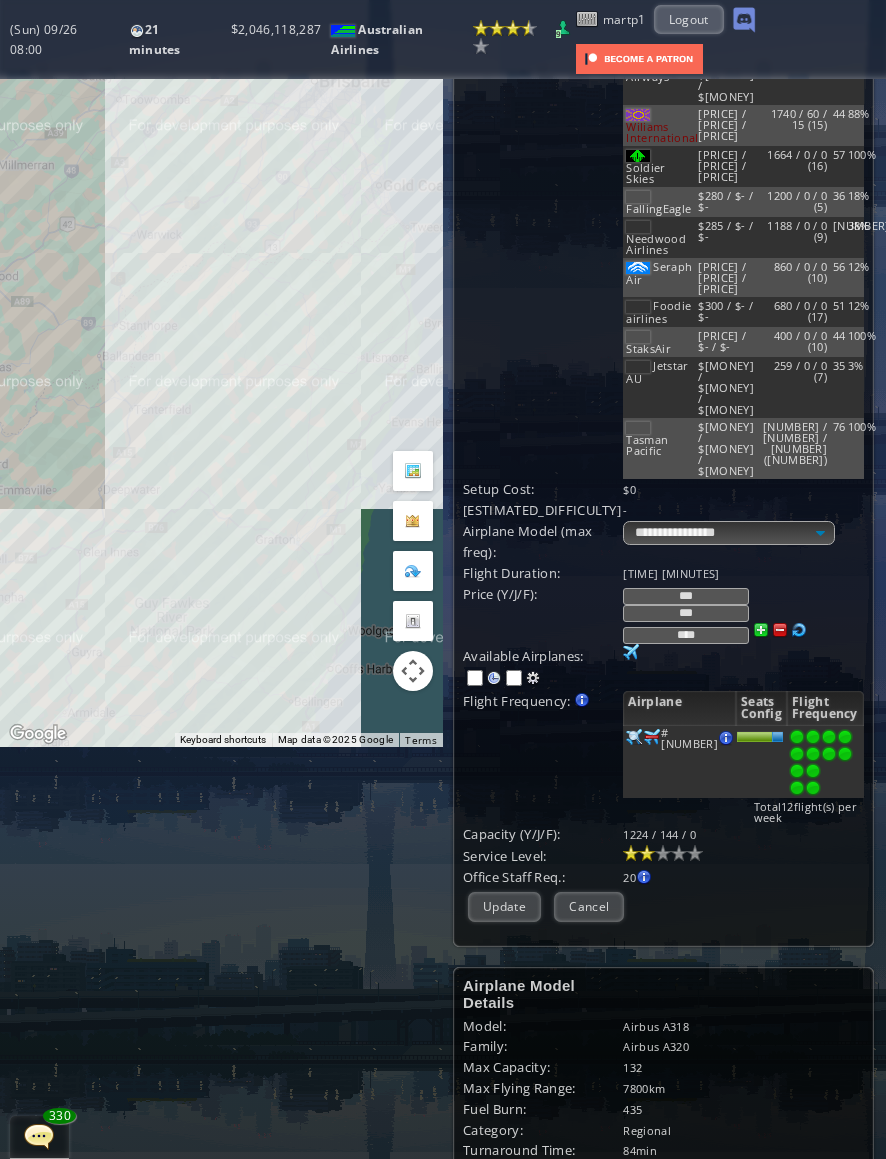 scroll, scrollTop: 452, scrollLeft: 0, axis: vertical 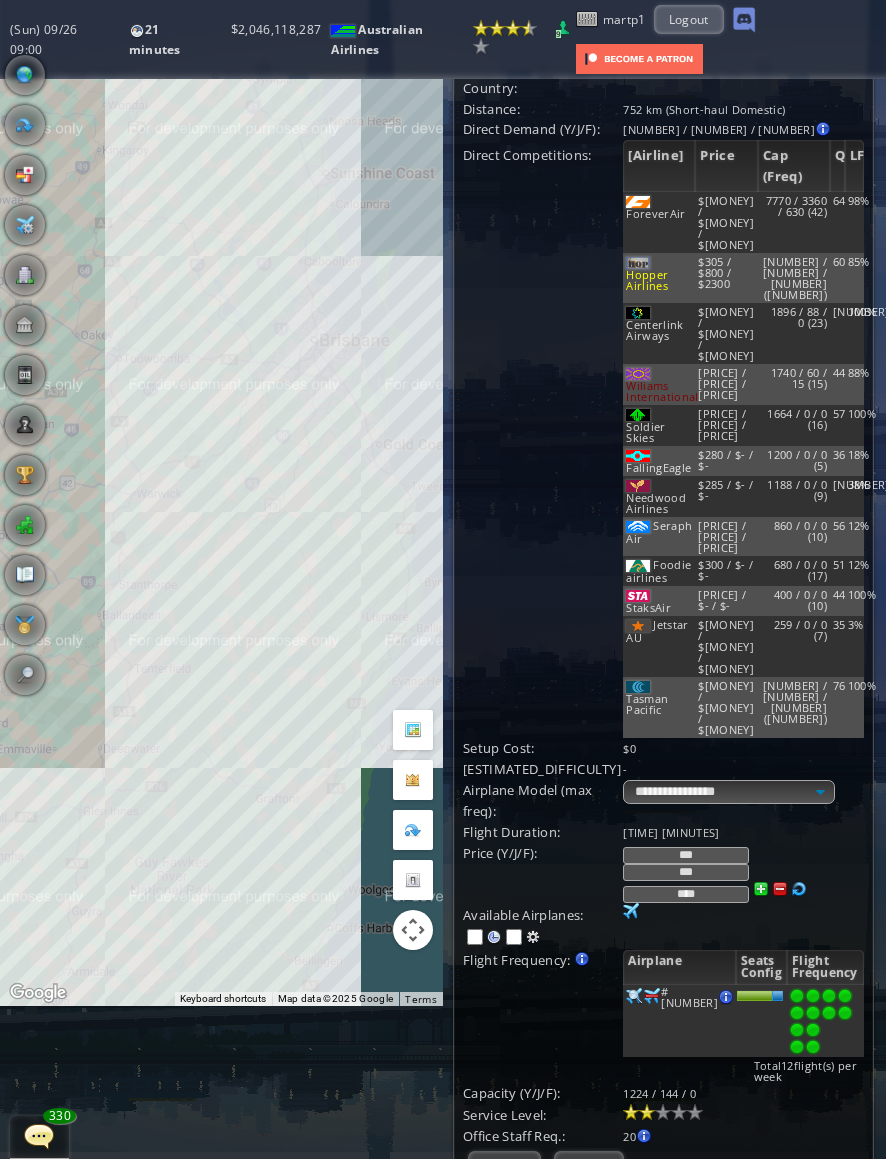 click on "Cancel" at bounding box center (589, 1165) 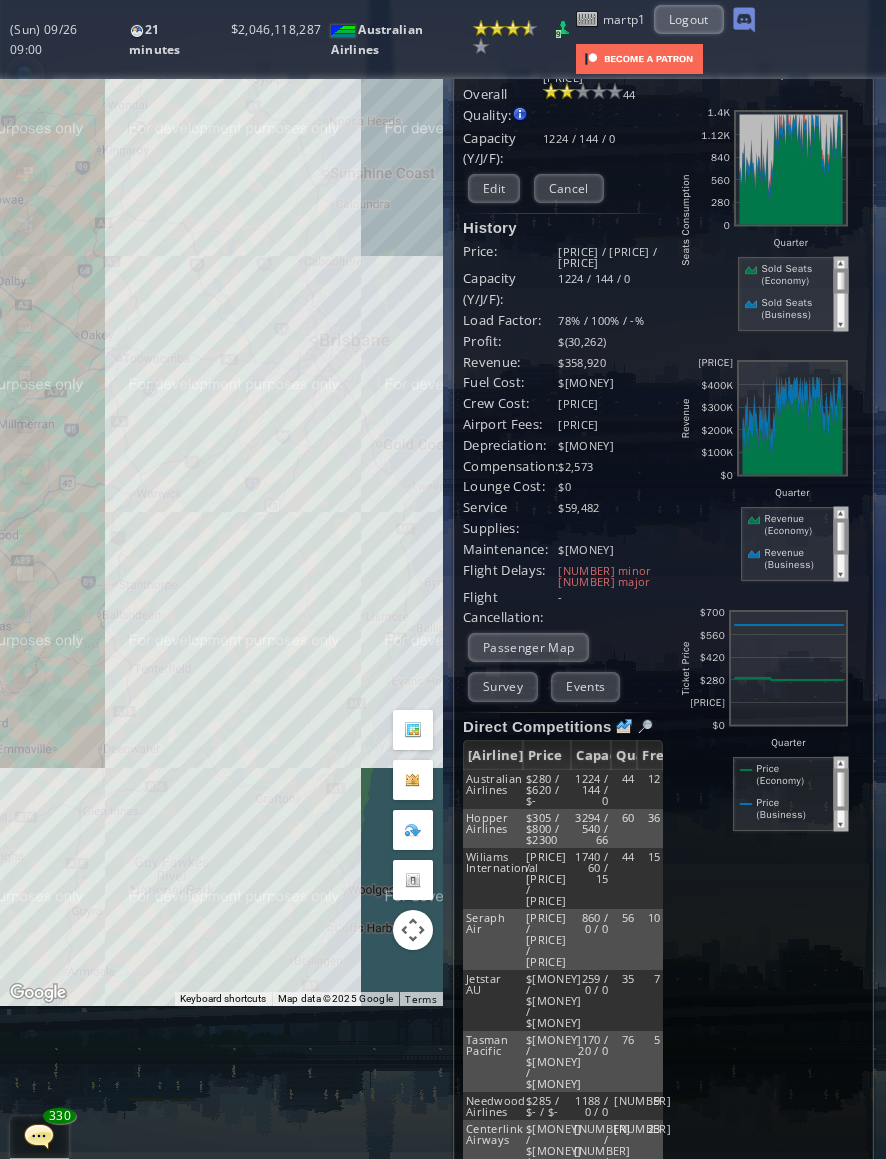 click on "Edit" at bounding box center (494, 188) 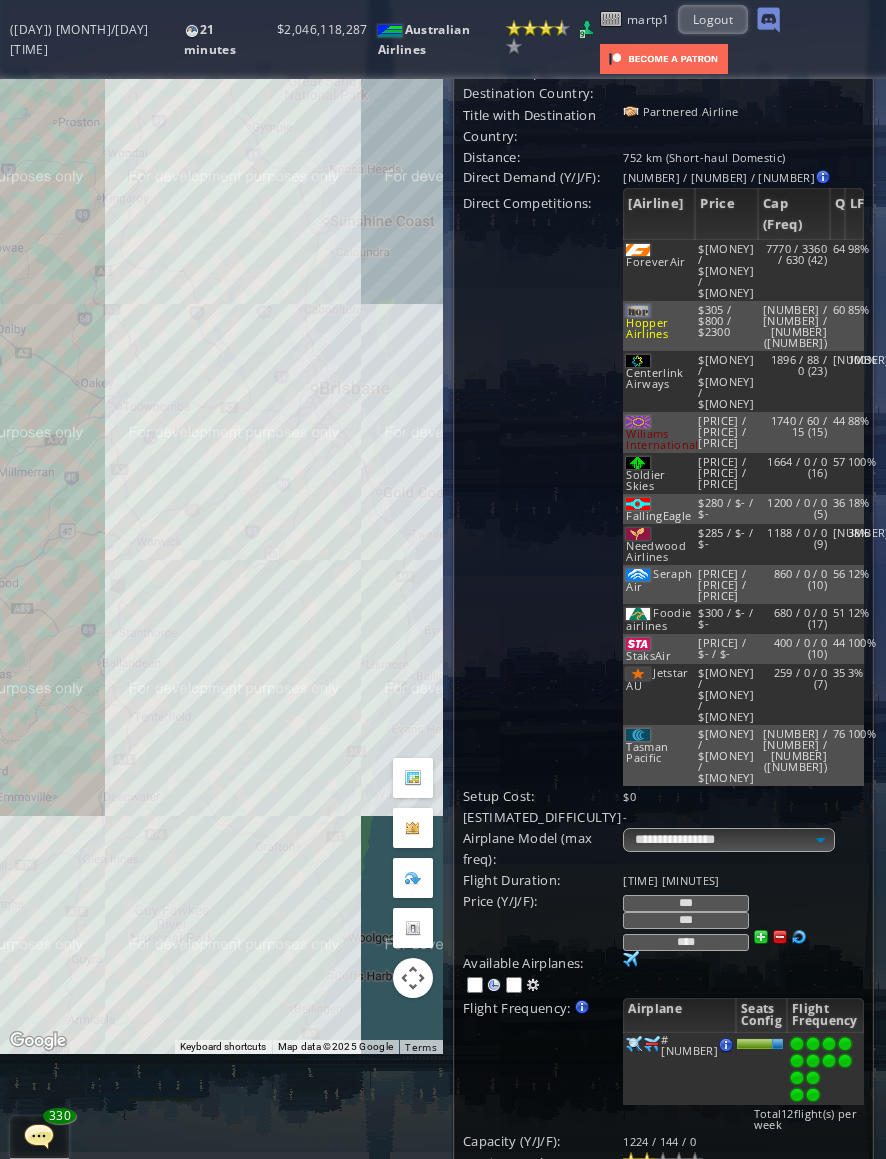 scroll, scrollTop: 146, scrollLeft: 0, axis: vertical 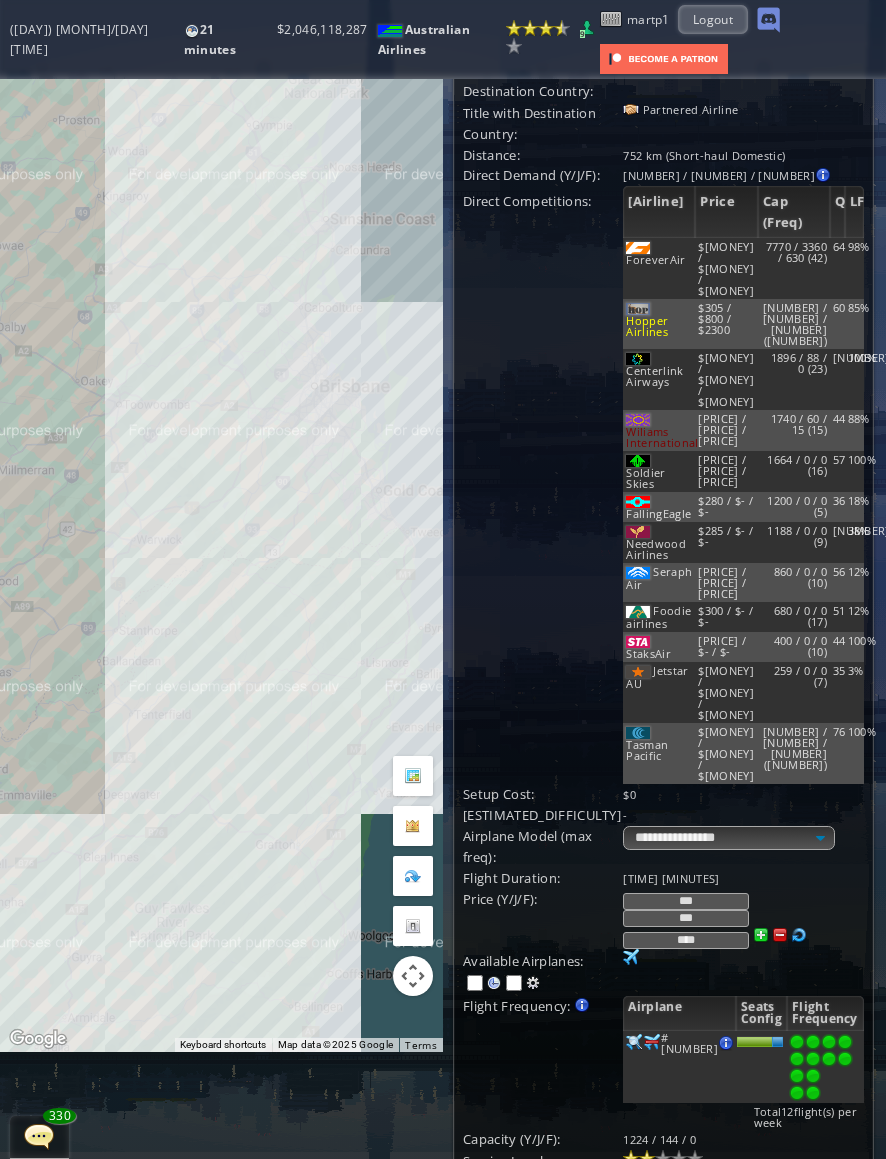 click on "***" at bounding box center (686, 901) 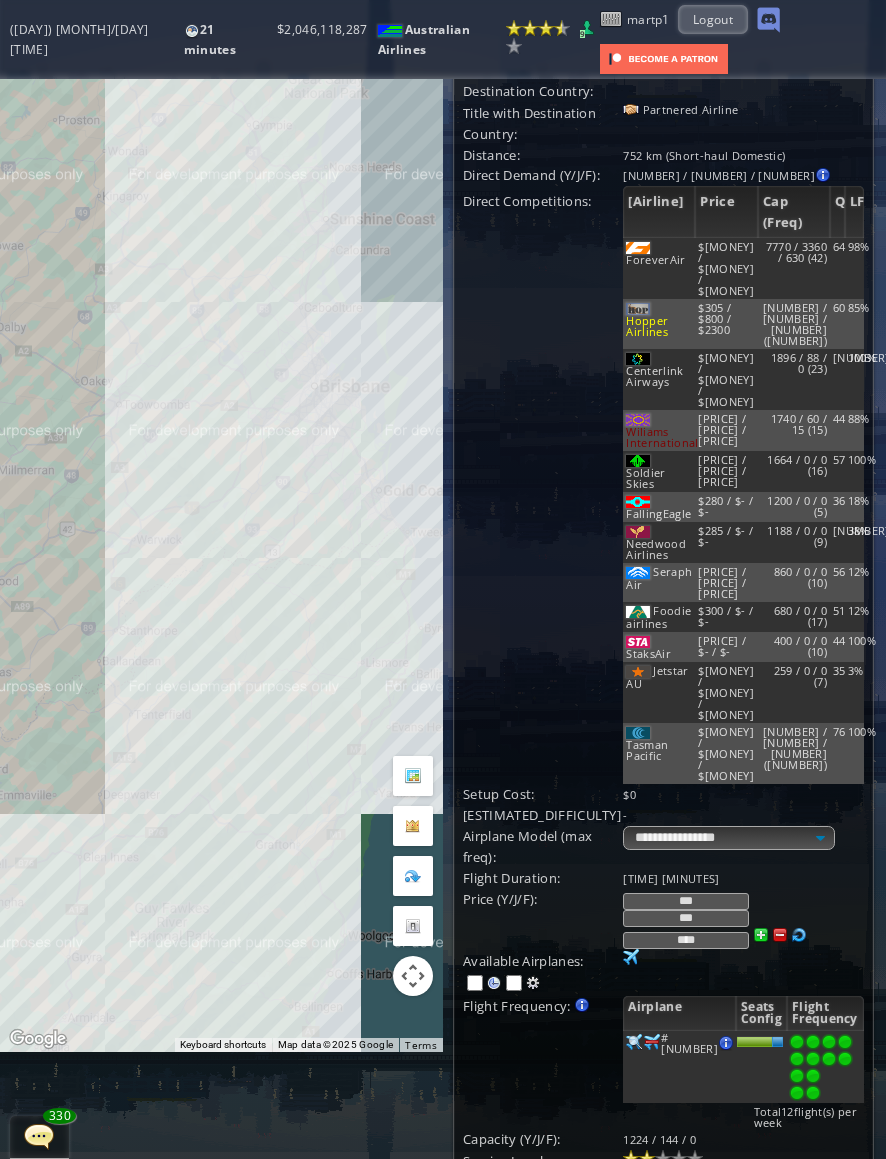 scroll, scrollTop: 34, scrollLeft: 43, axis: both 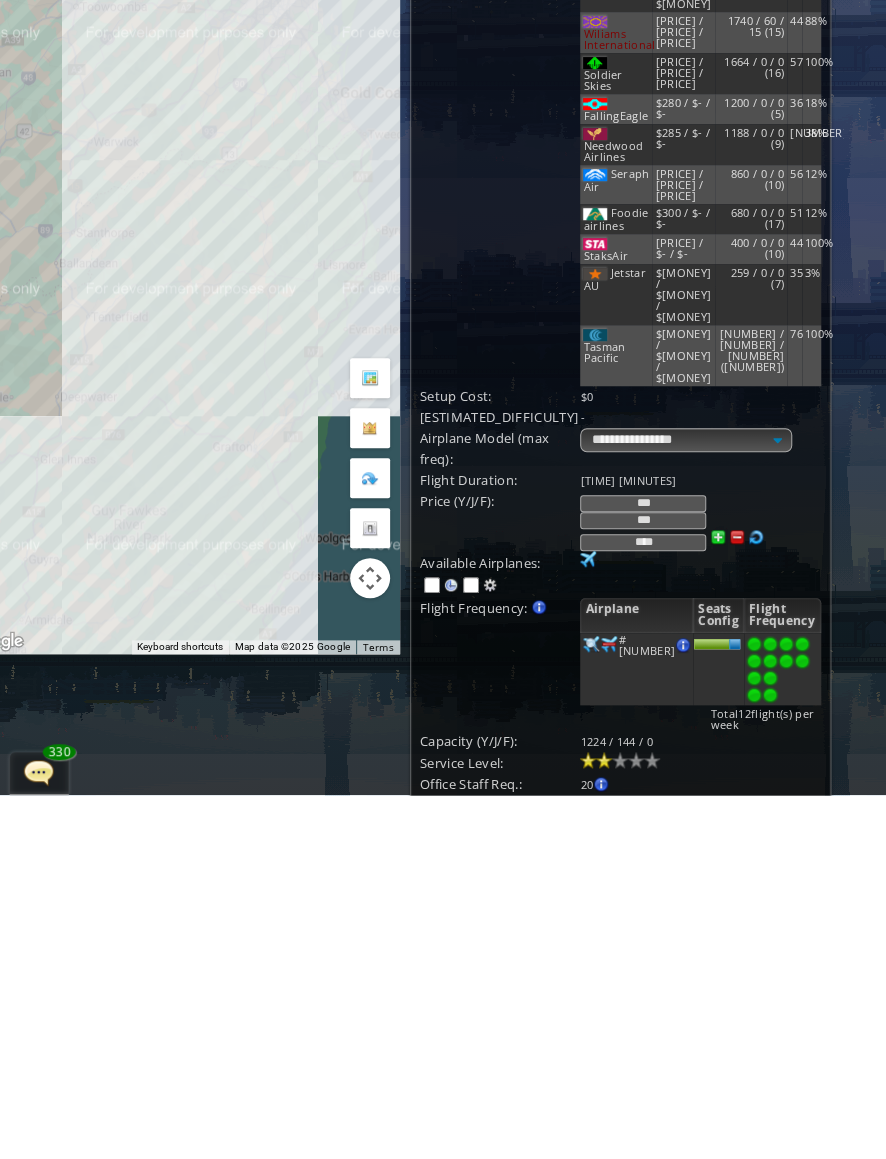 type on "***" 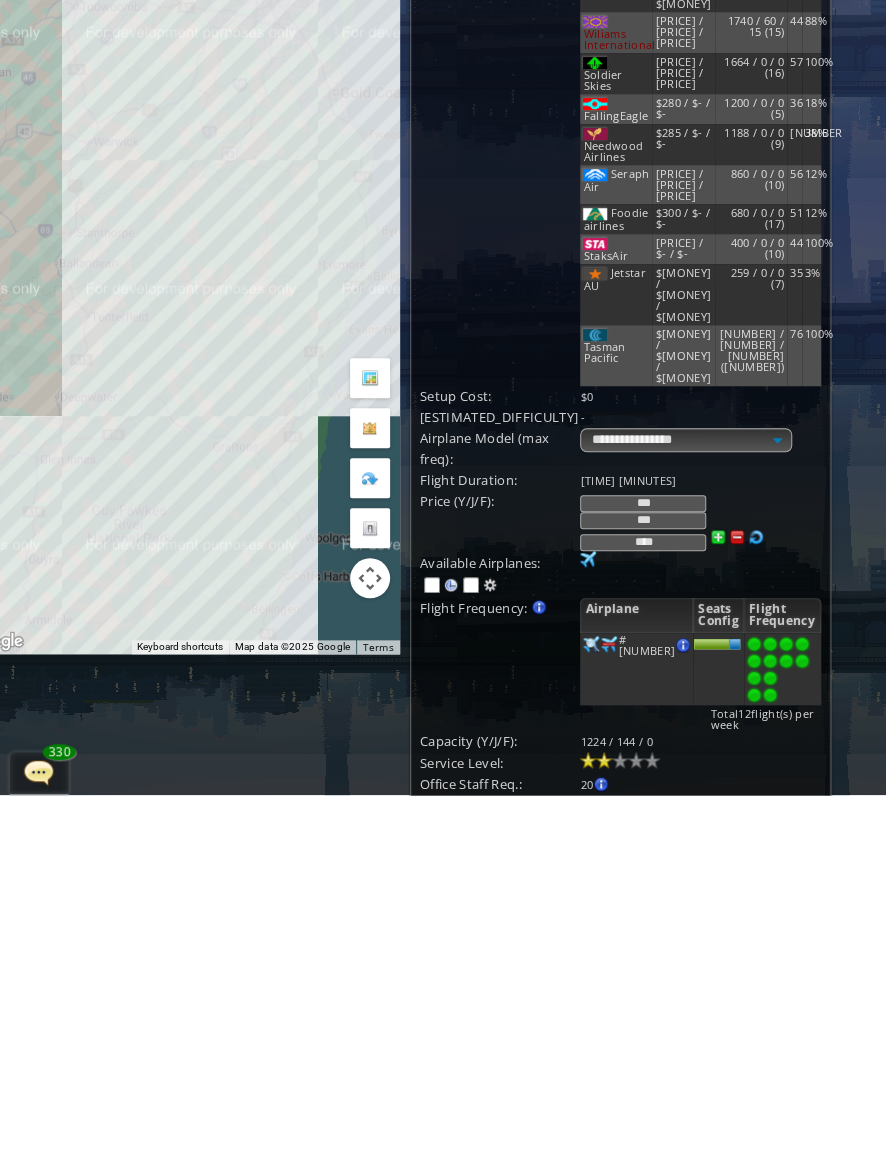 click on "***" at bounding box center [643, 884] 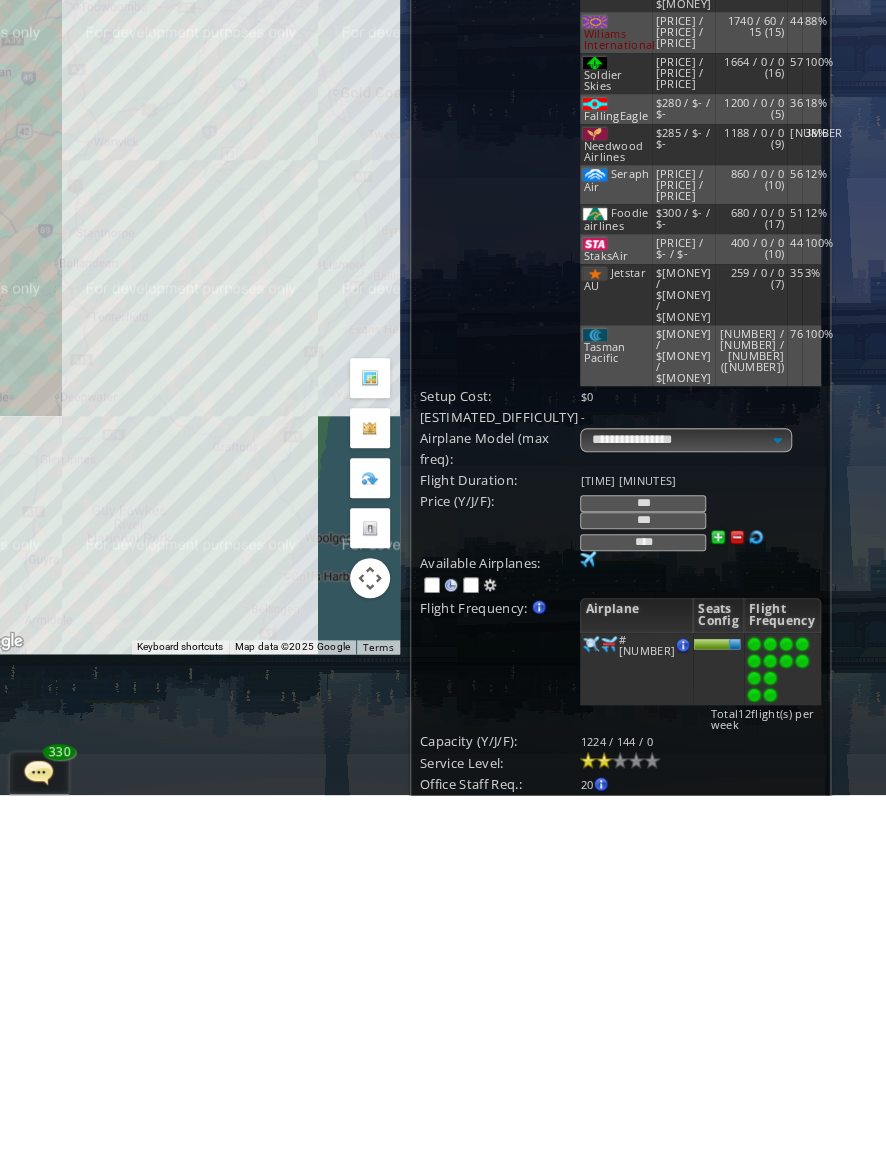 type on "***" 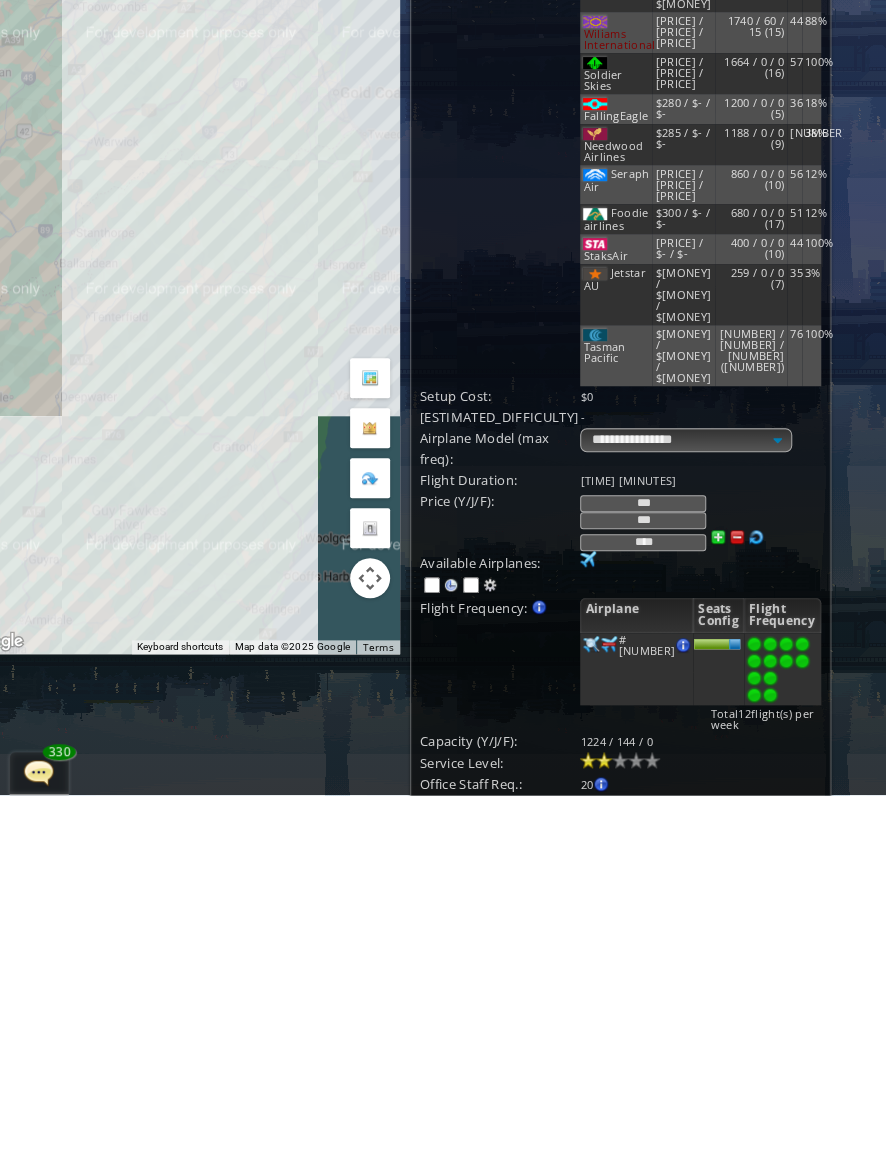 click on "Update" at bounding box center (461, 1177) 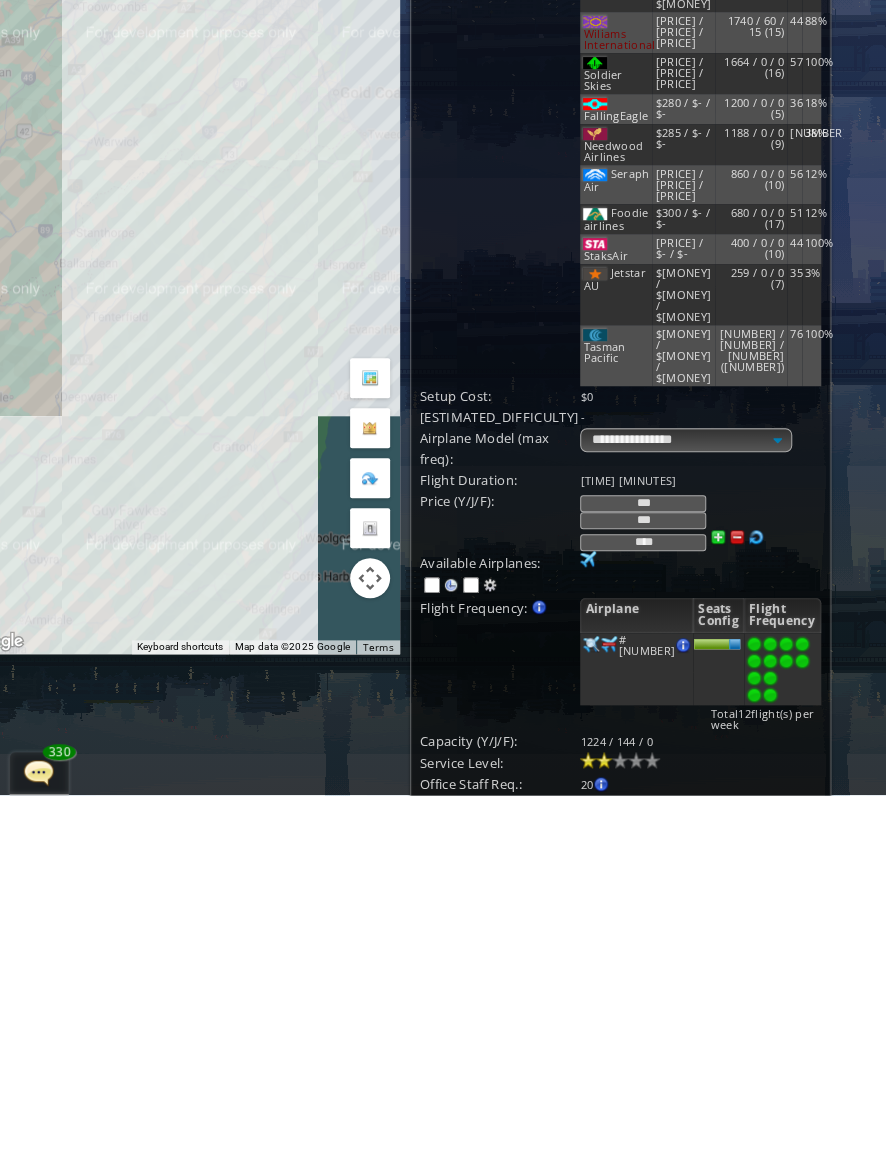 scroll, scrollTop: 109, scrollLeft: 44, axis: both 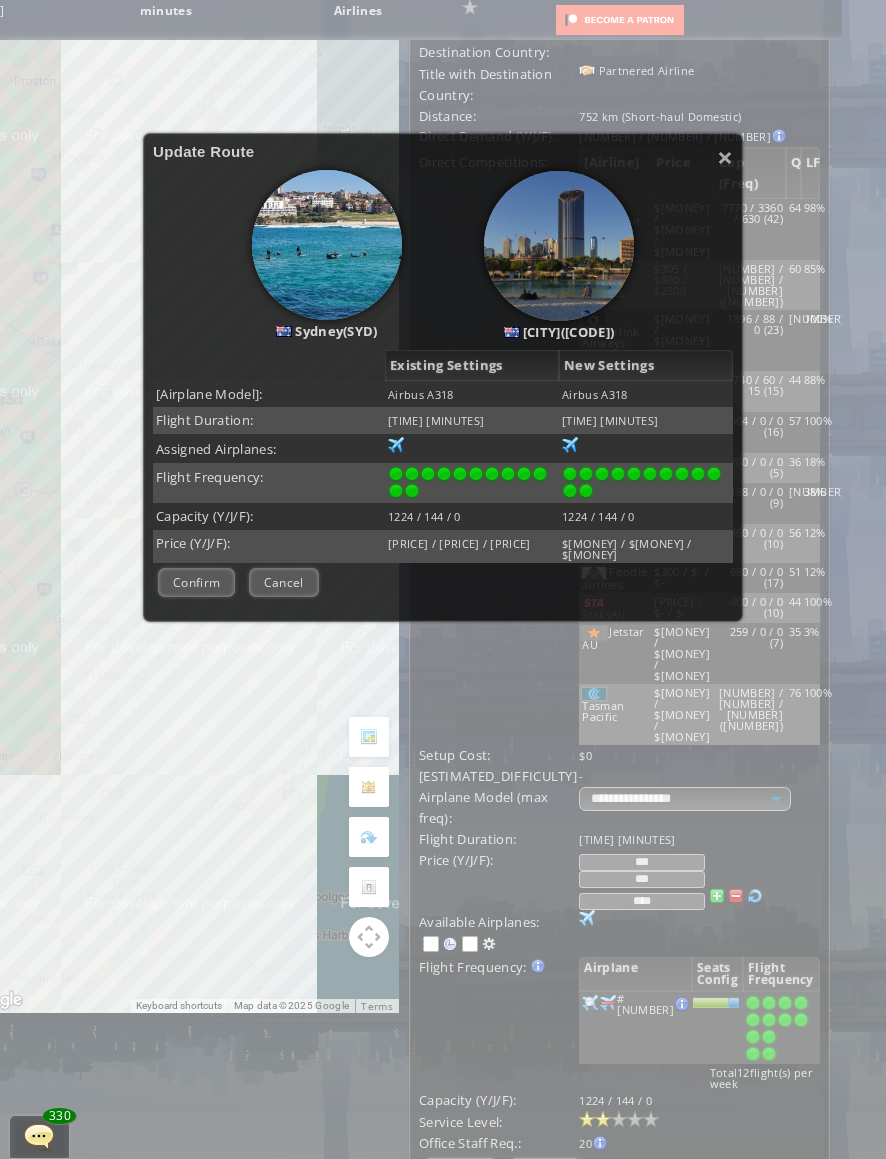 click on "Confirm" at bounding box center [196, 582] 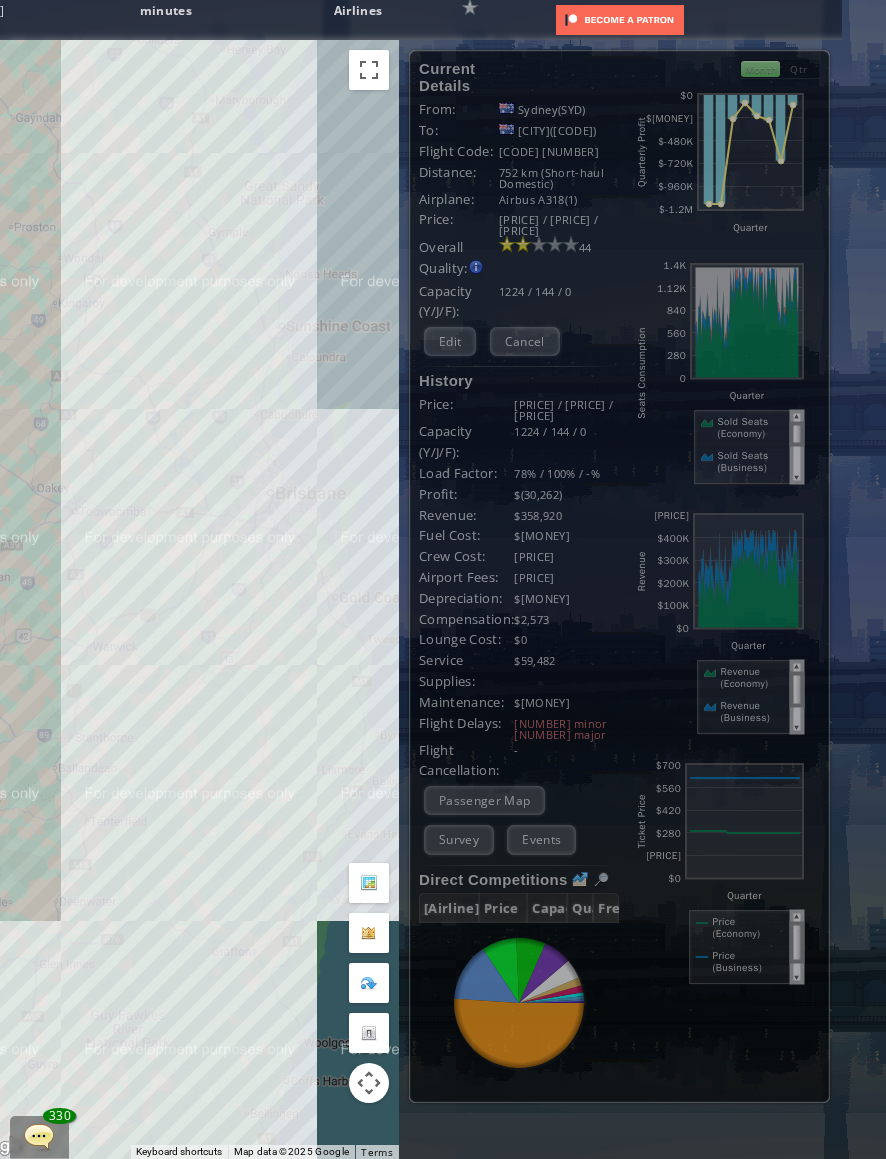 scroll, scrollTop: 0, scrollLeft: 0, axis: both 